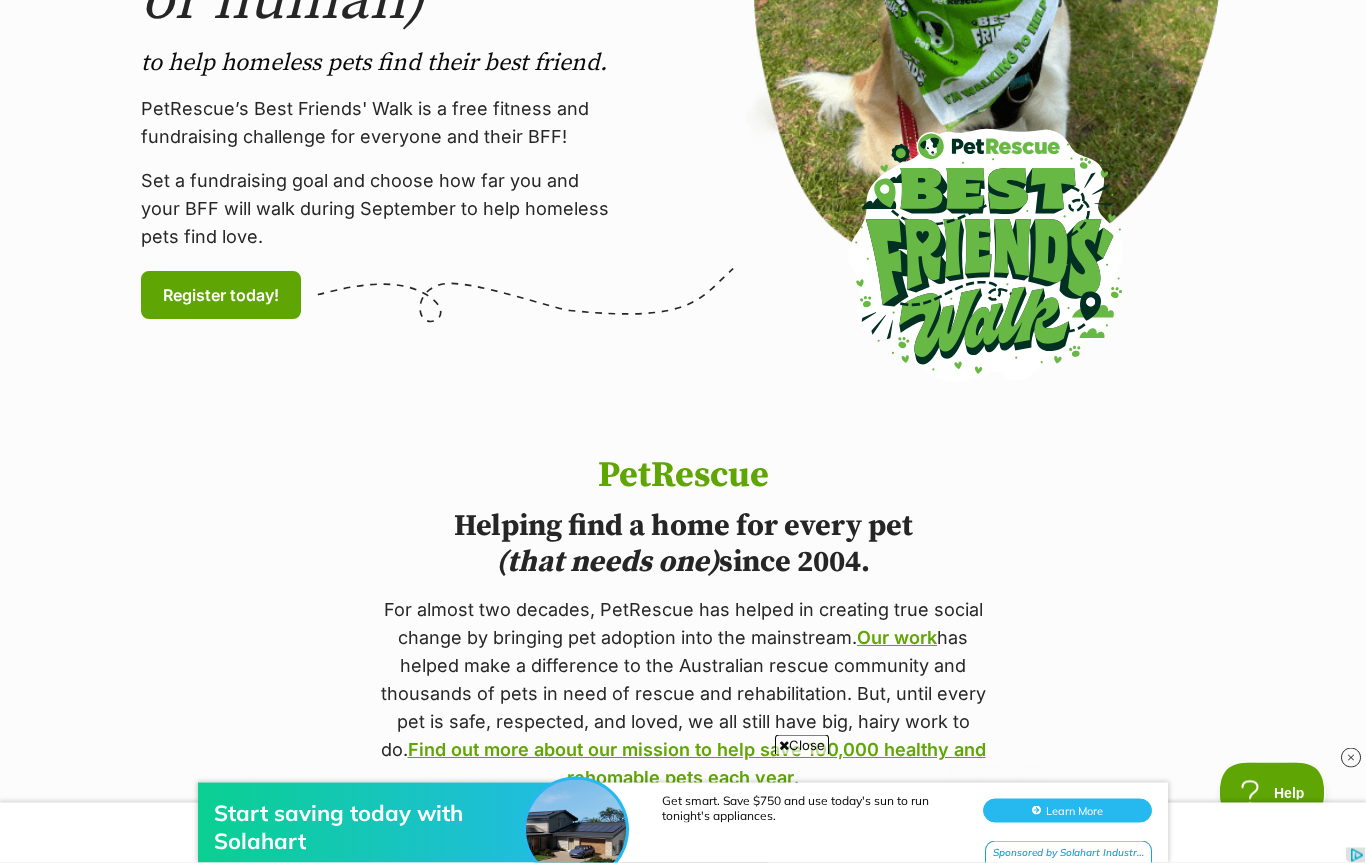 scroll, scrollTop: 0, scrollLeft: 0, axis: both 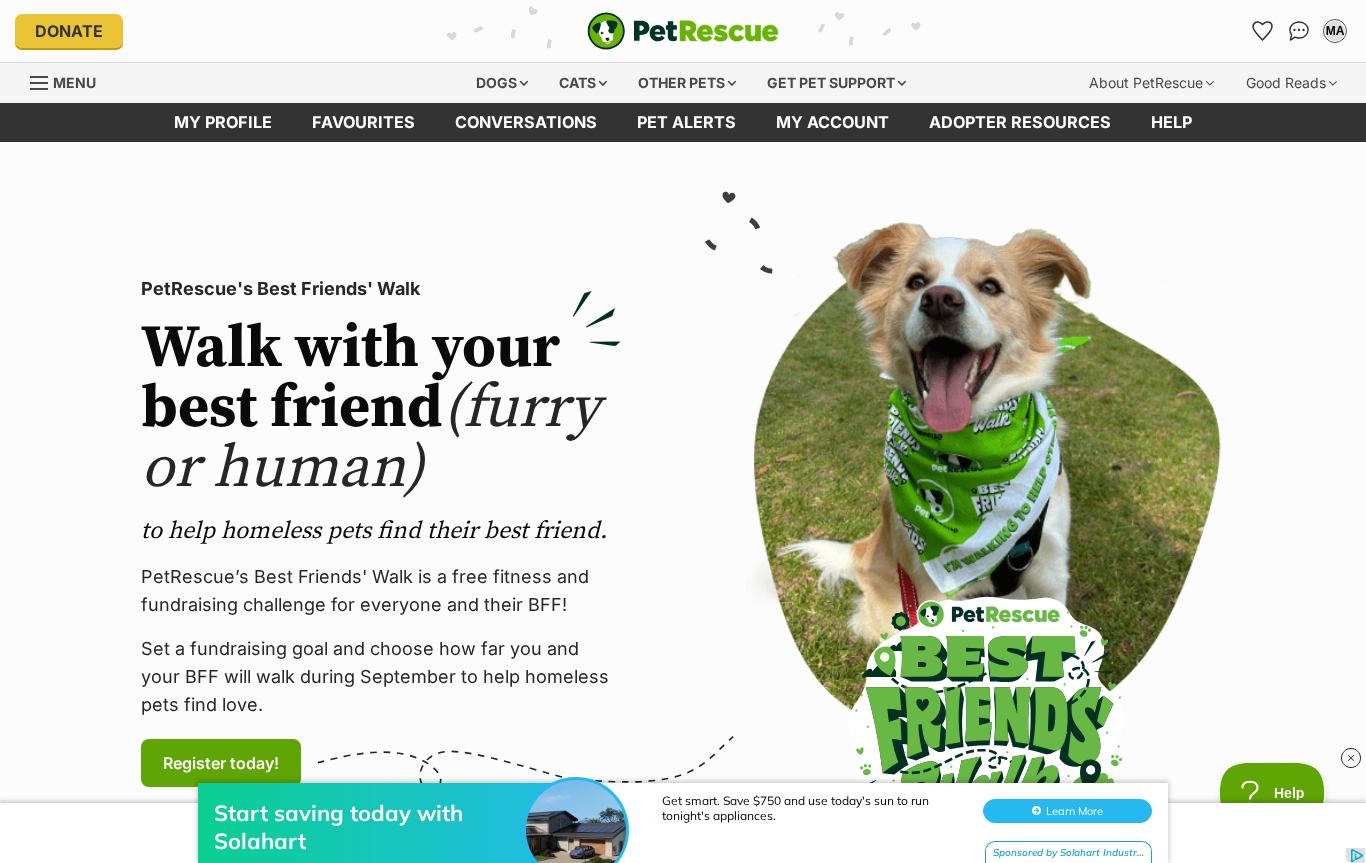 click on "My profile" at bounding box center [223, 122] 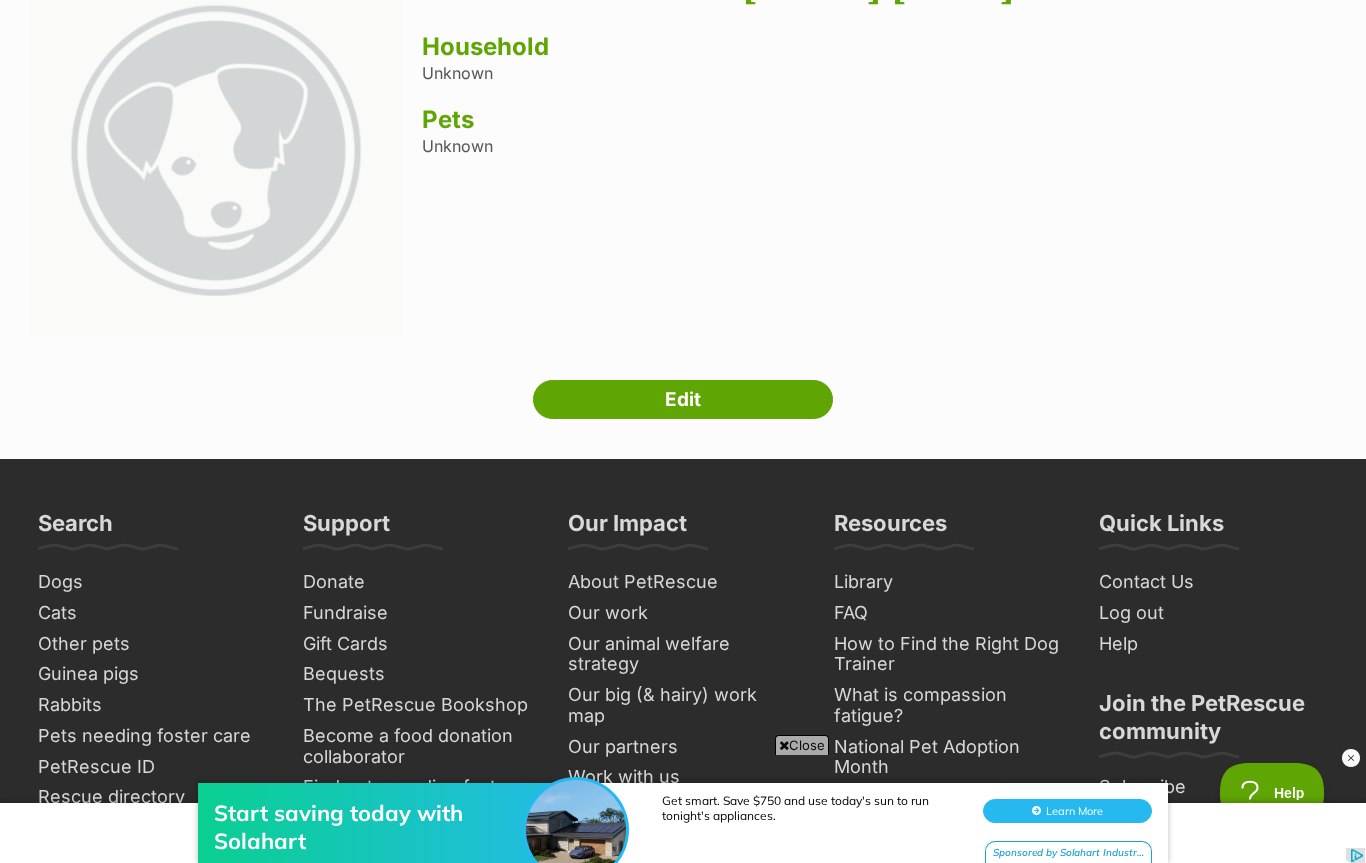 scroll, scrollTop: 0, scrollLeft: 0, axis: both 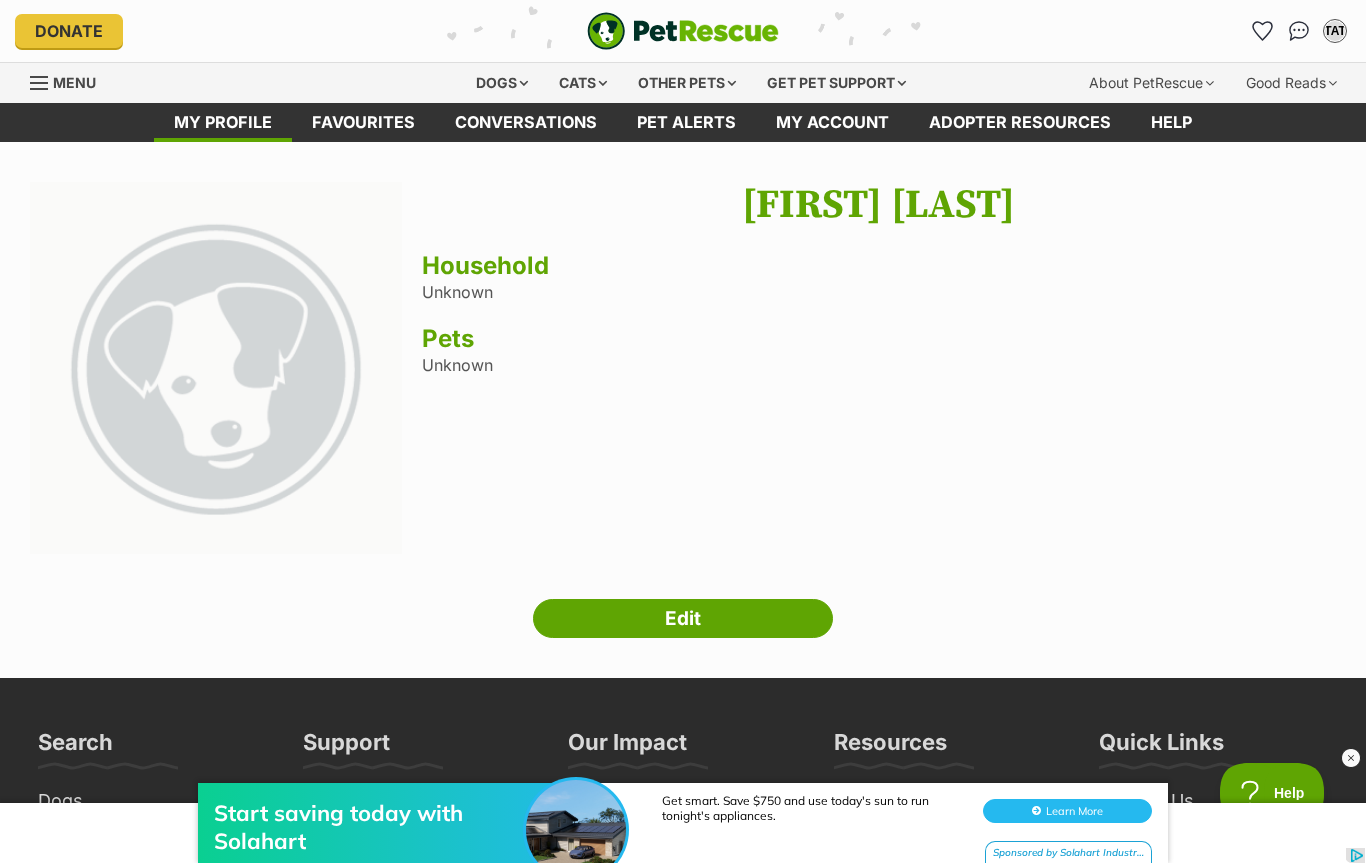 click on "Favourites" at bounding box center [363, 122] 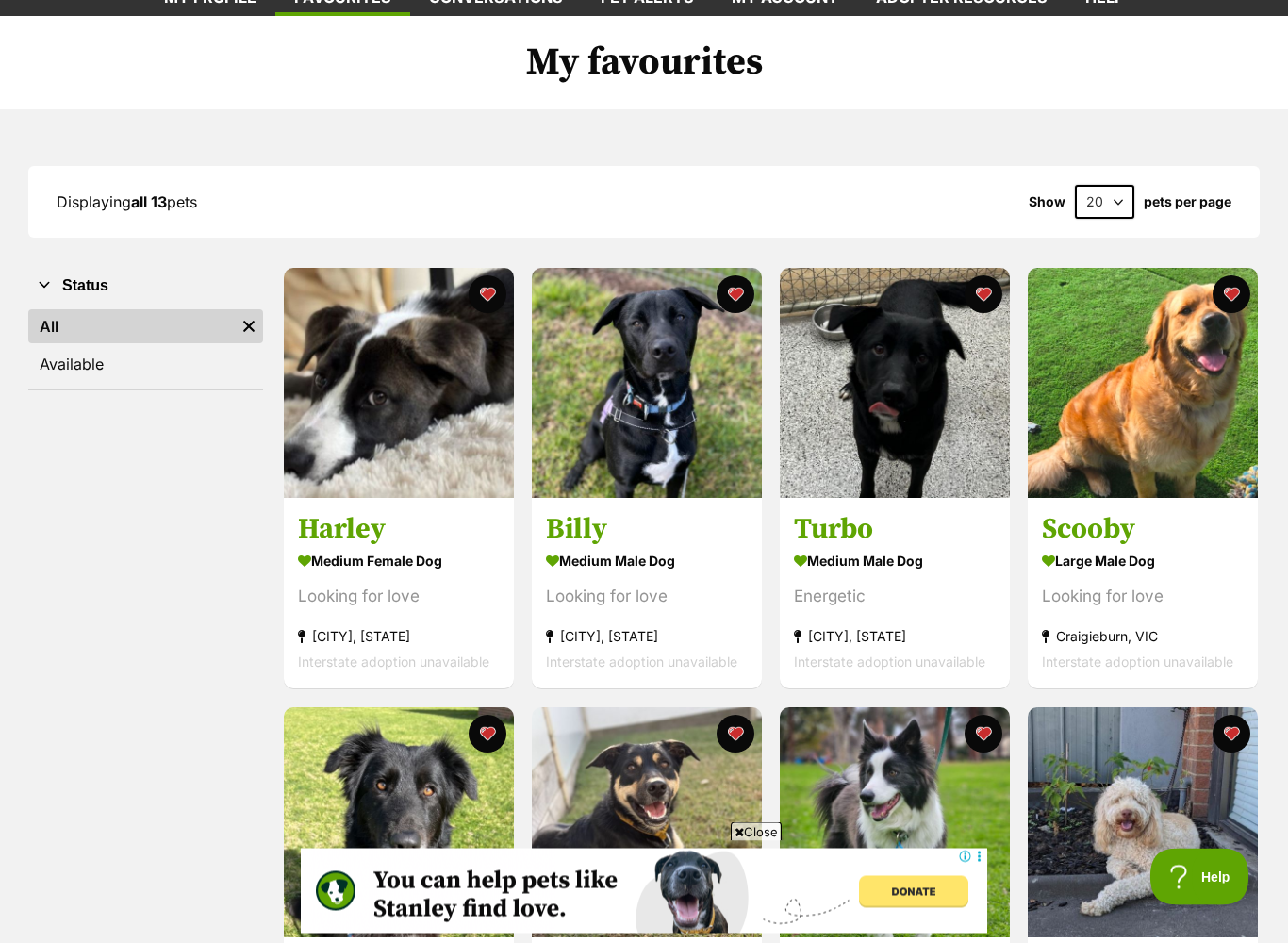 scroll, scrollTop: 118, scrollLeft: 0, axis: vertical 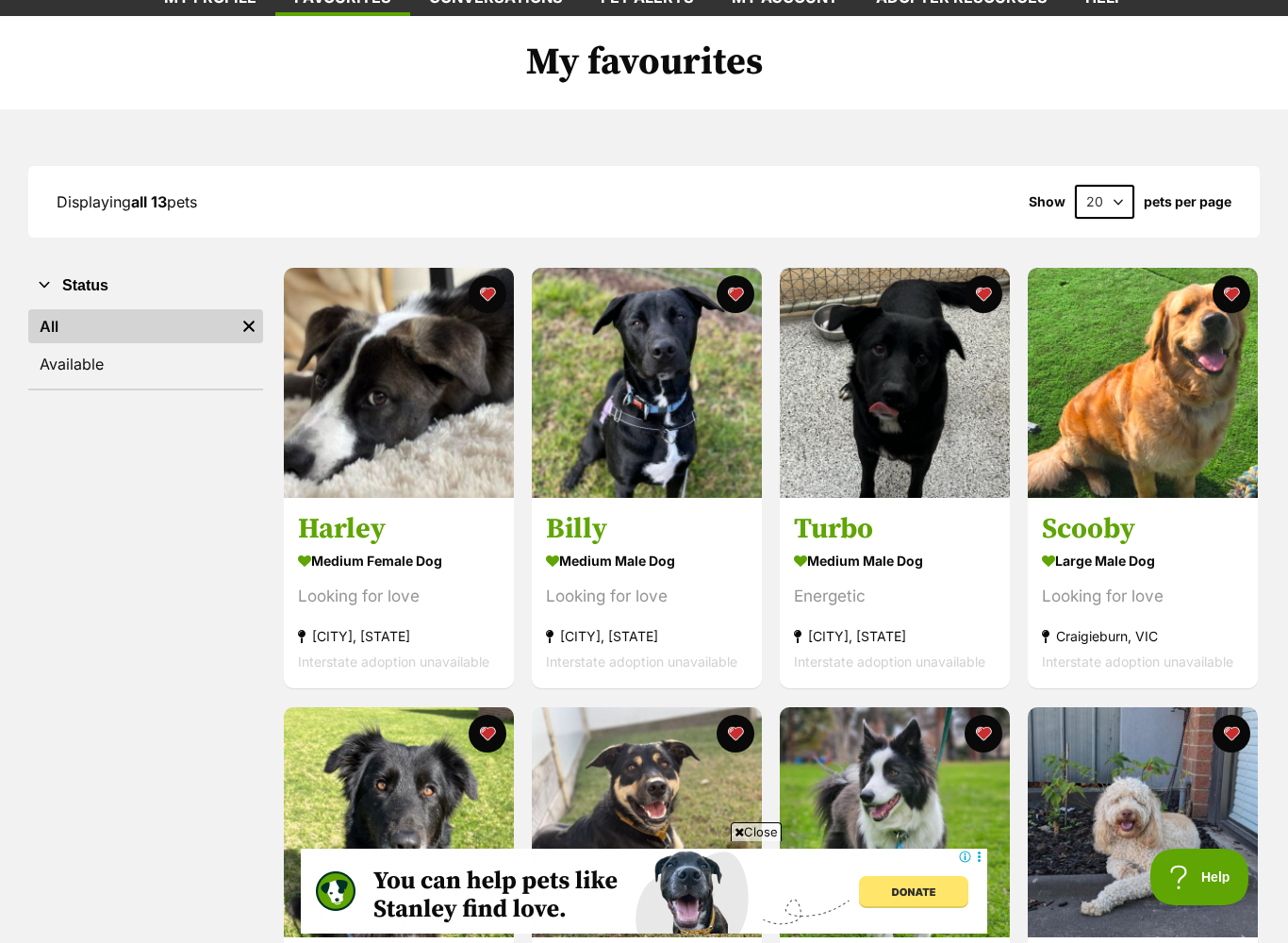click at bounding box center (1143, 383) 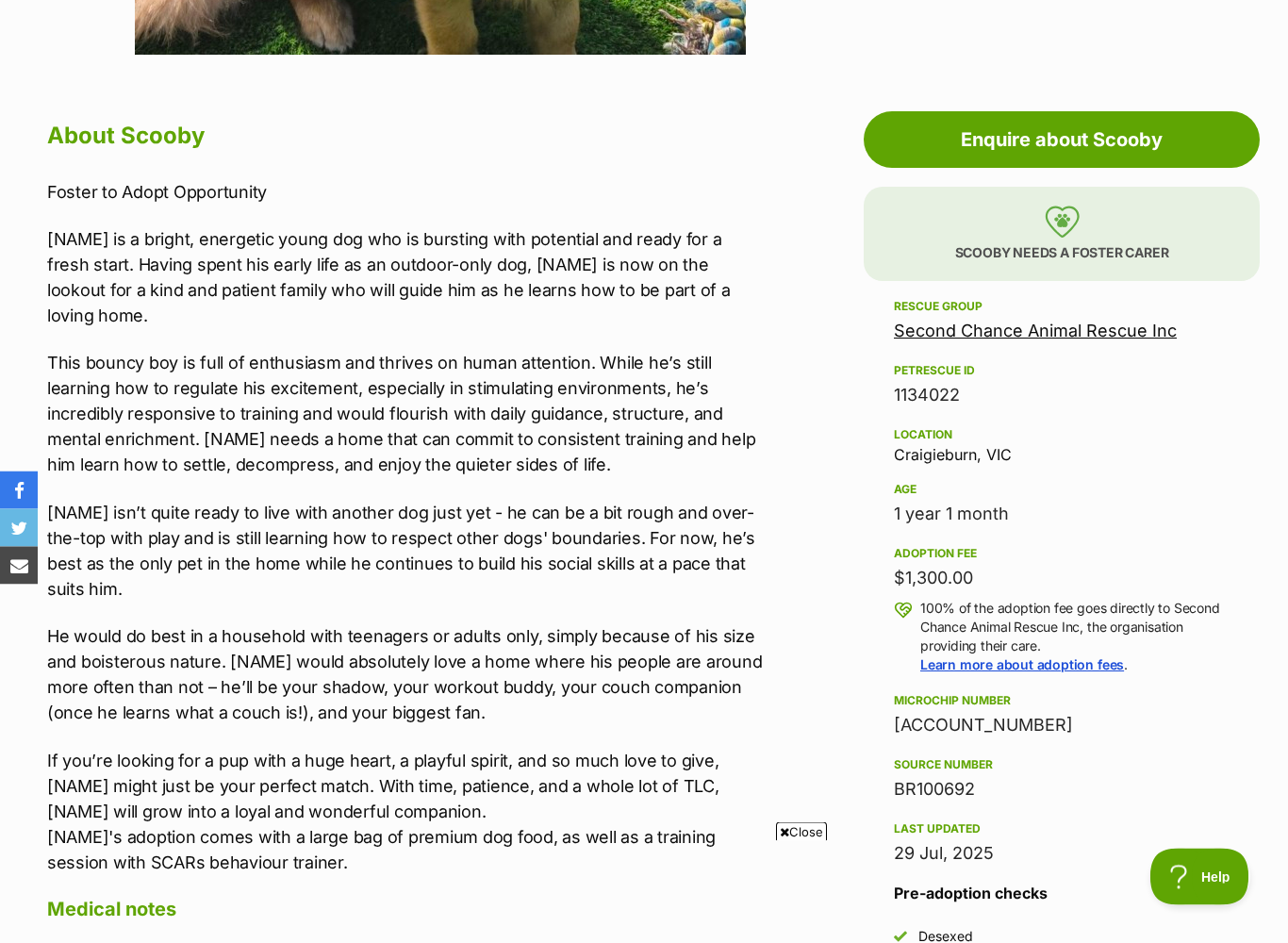 scroll, scrollTop: 949, scrollLeft: 0, axis: vertical 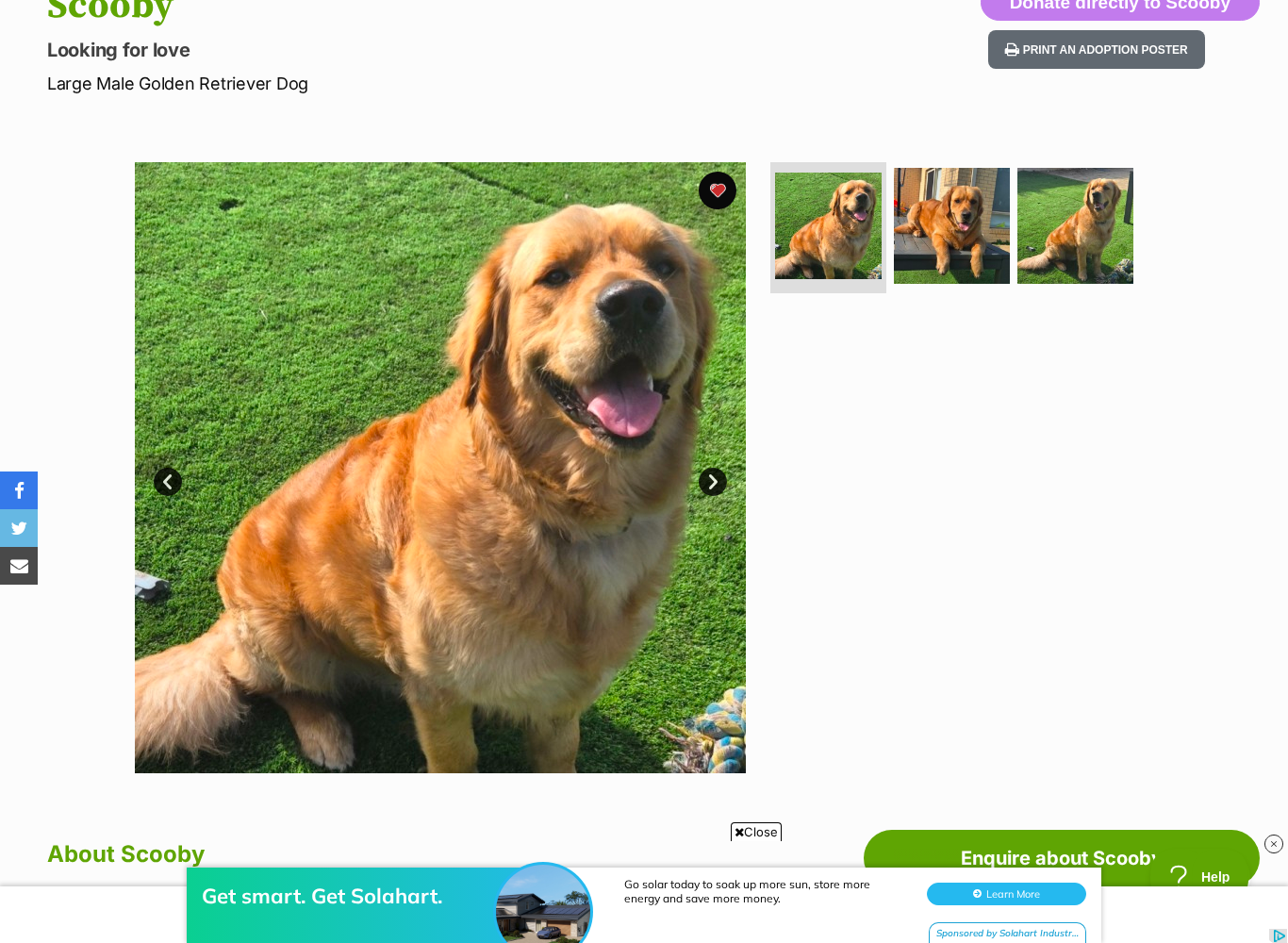 click at bounding box center (440, 468) 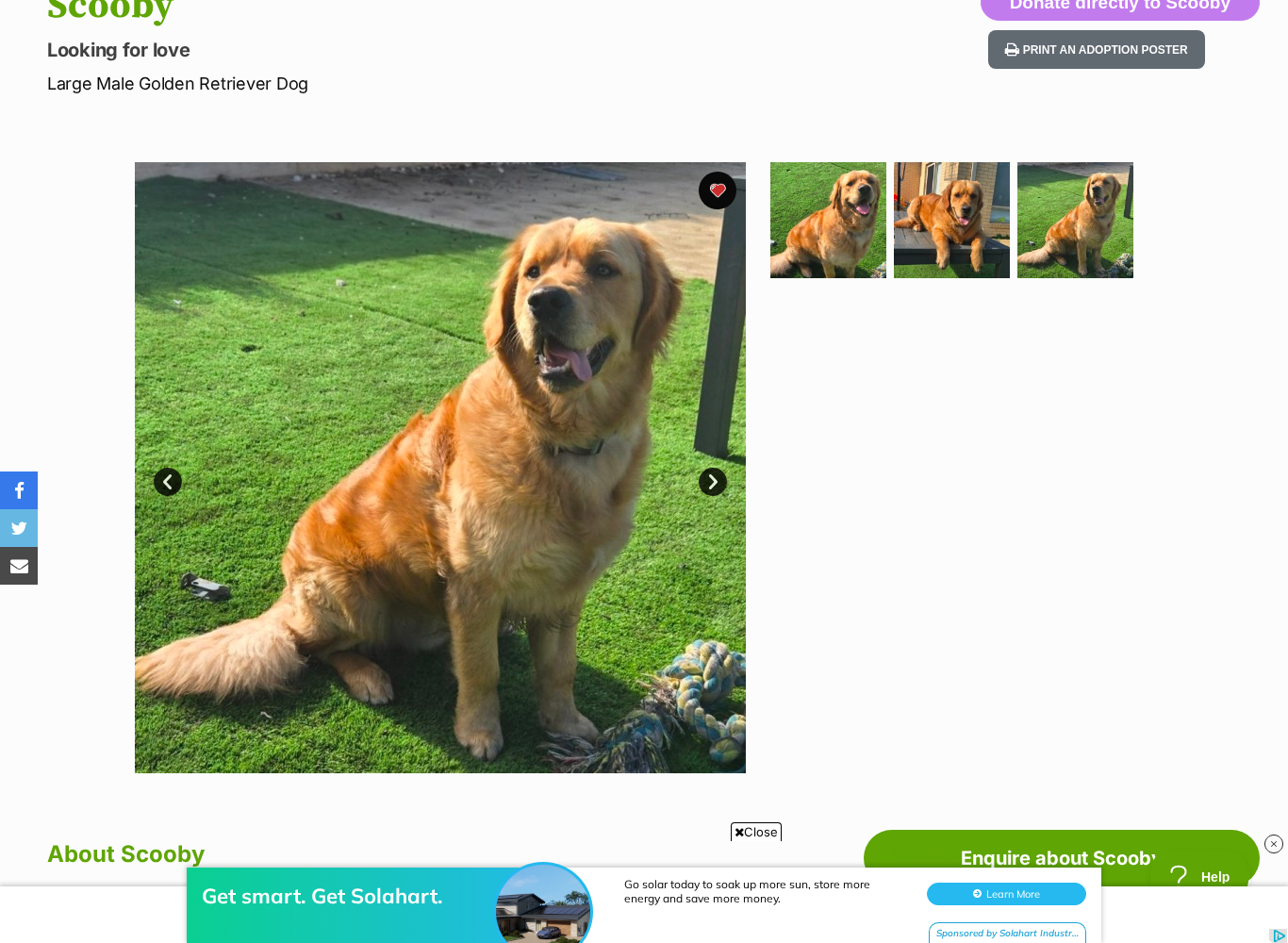 click on "Prev" at bounding box center (168, 482) 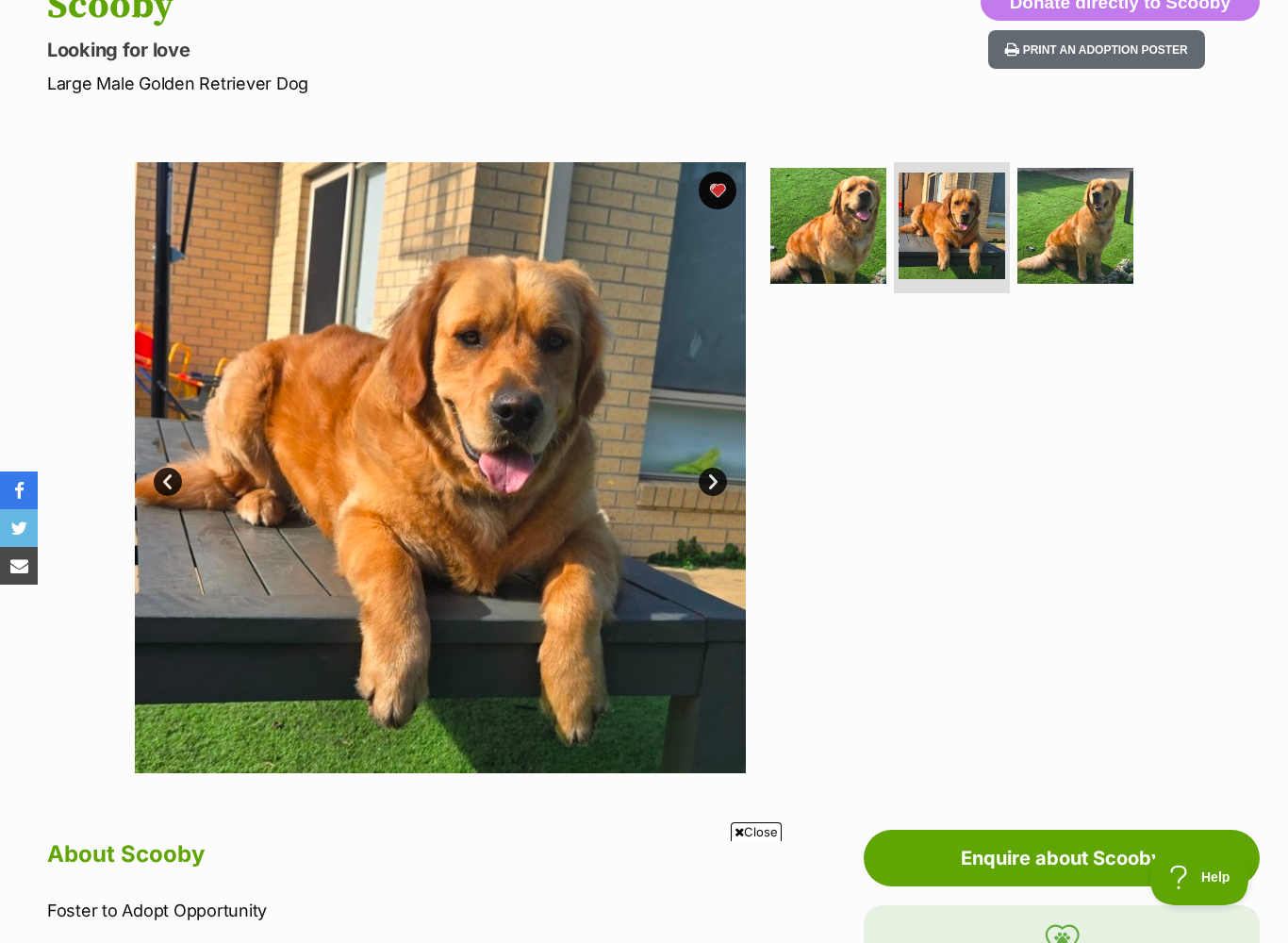 click on "Prev" at bounding box center [168, 482] 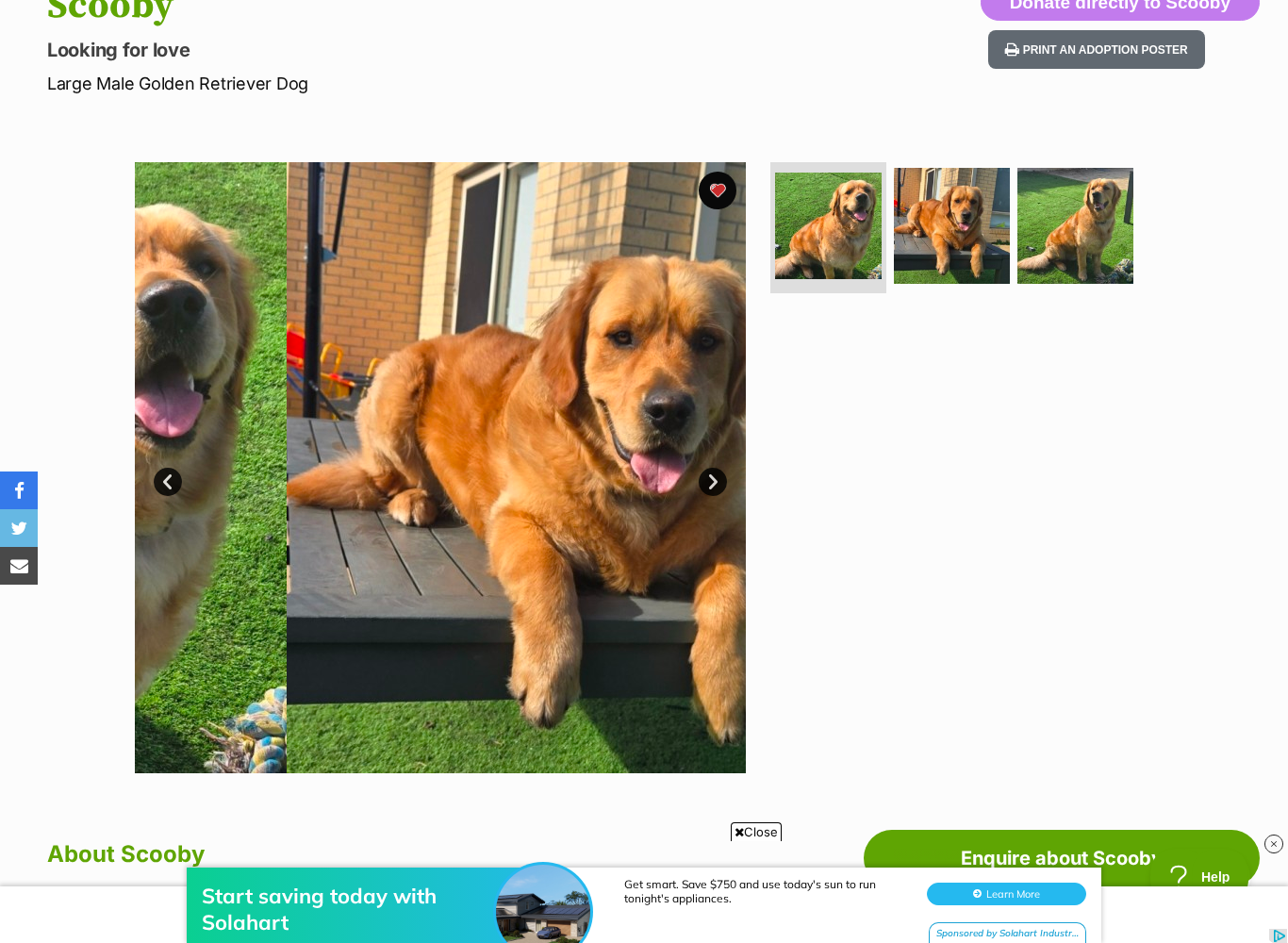scroll, scrollTop: 0, scrollLeft: 0, axis: both 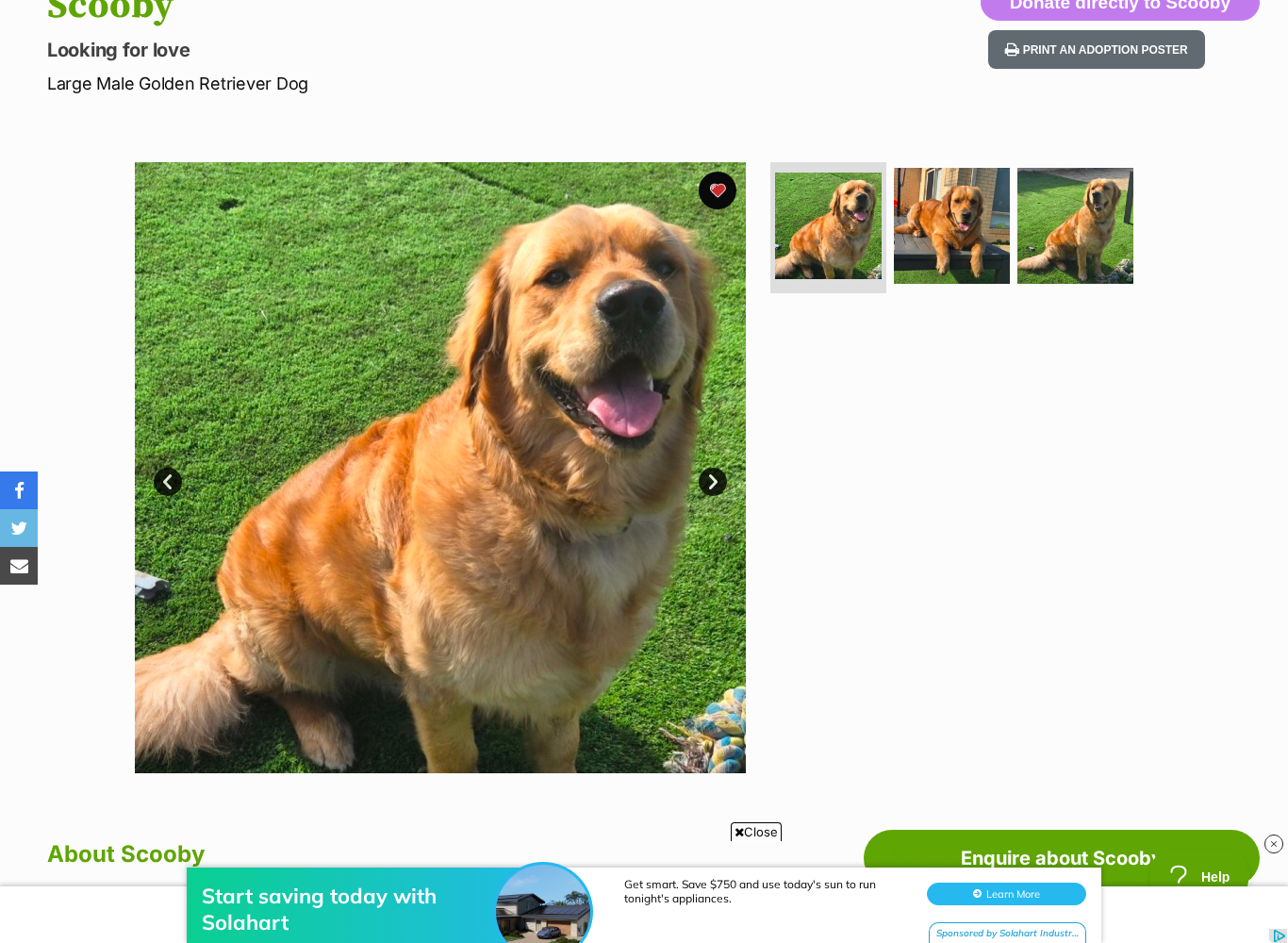 click on "Prev" at bounding box center [168, 482] 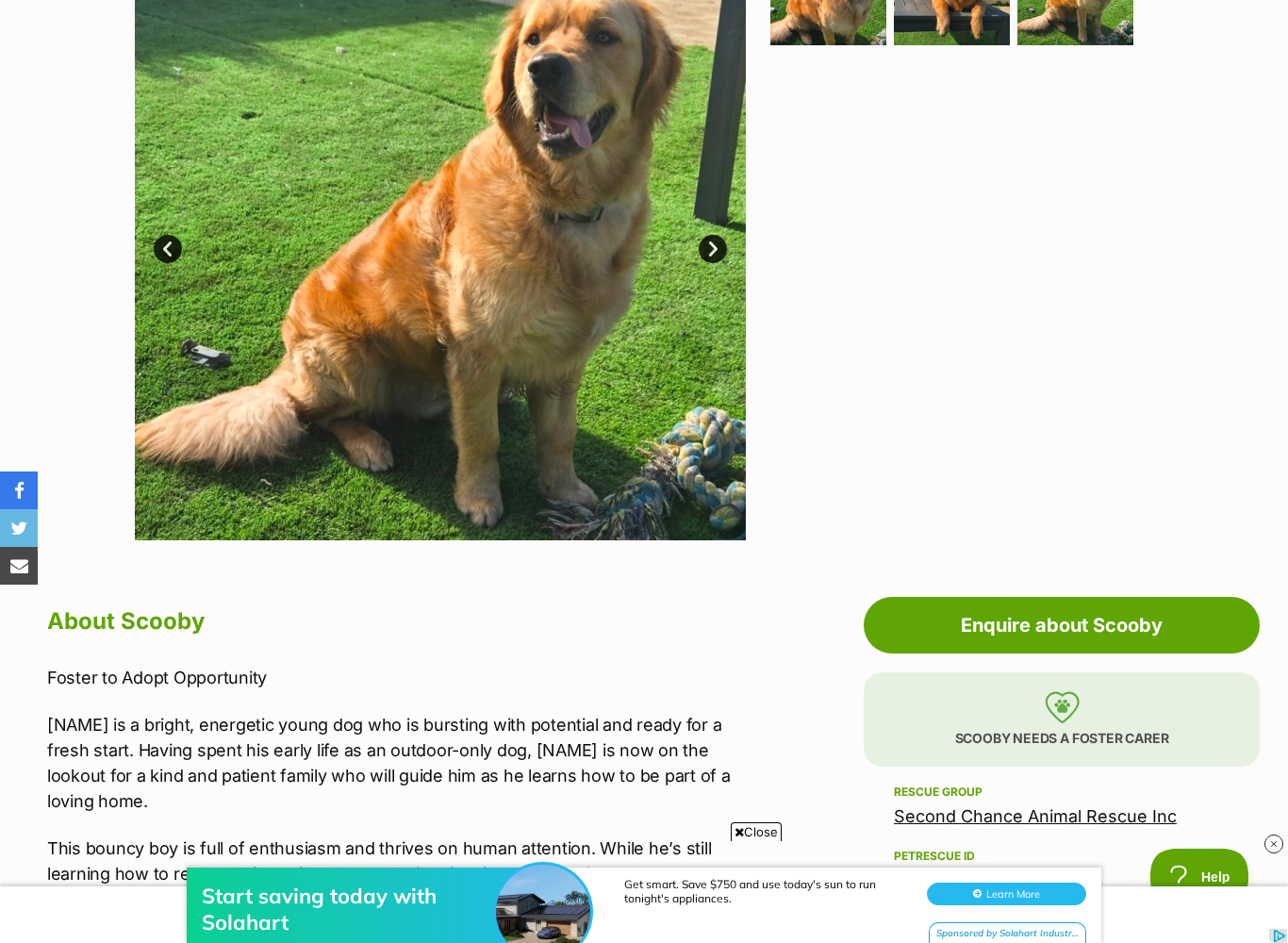 scroll, scrollTop: 468, scrollLeft: 0, axis: vertical 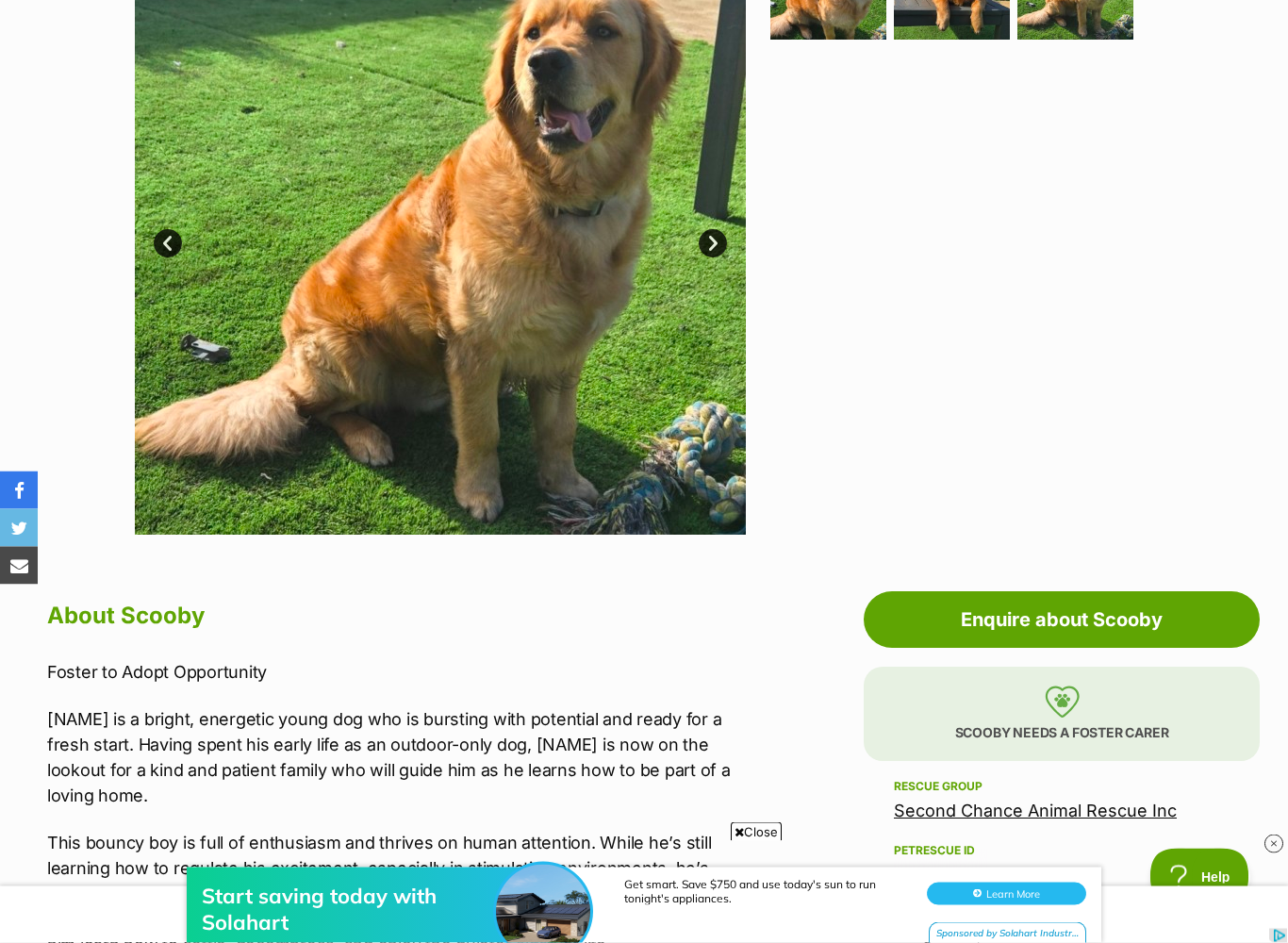 click on "Enquire about Scooby" at bounding box center [1062, 620] 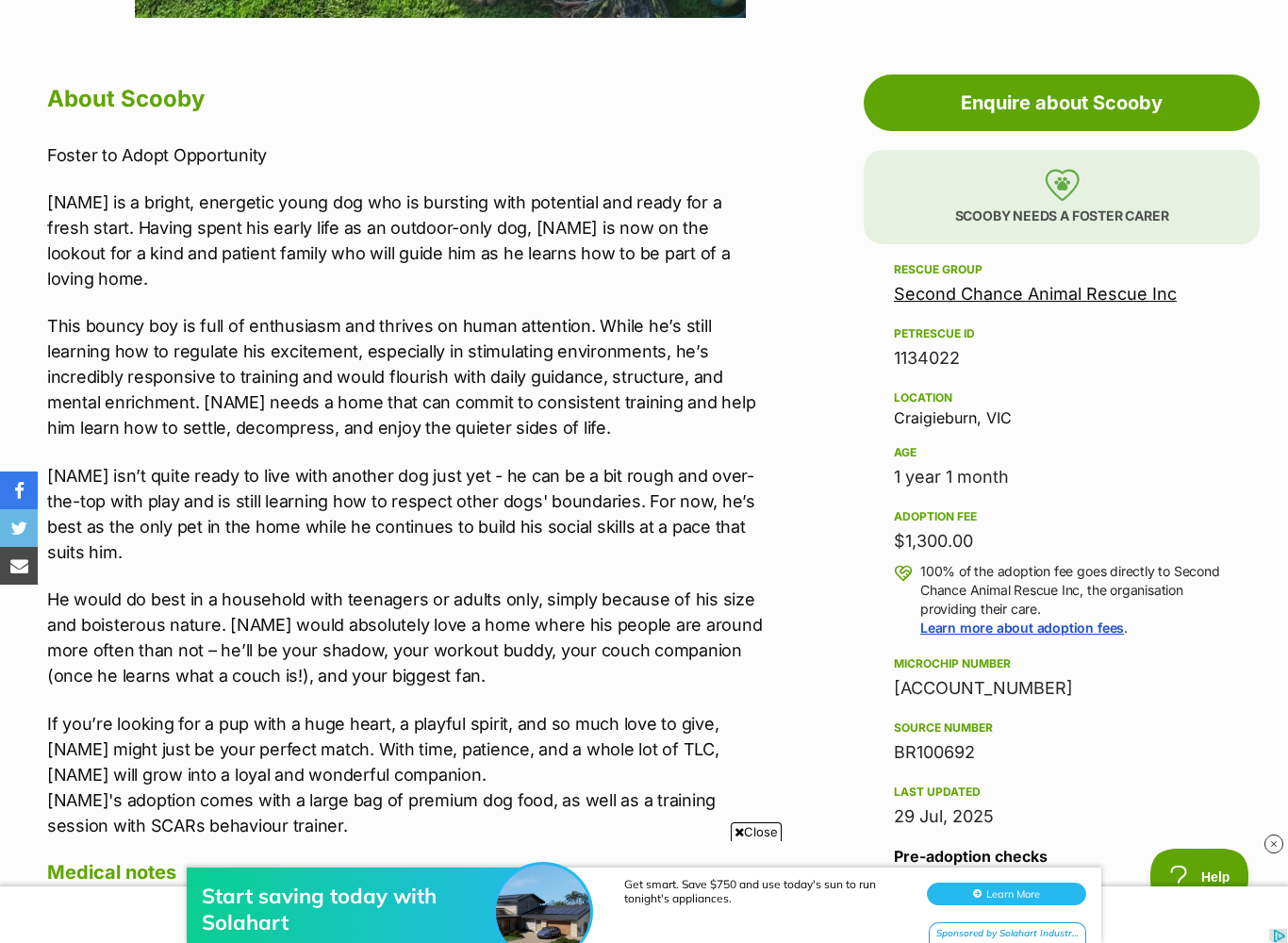 scroll, scrollTop: 984, scrollLeft: 0, axis: vertical 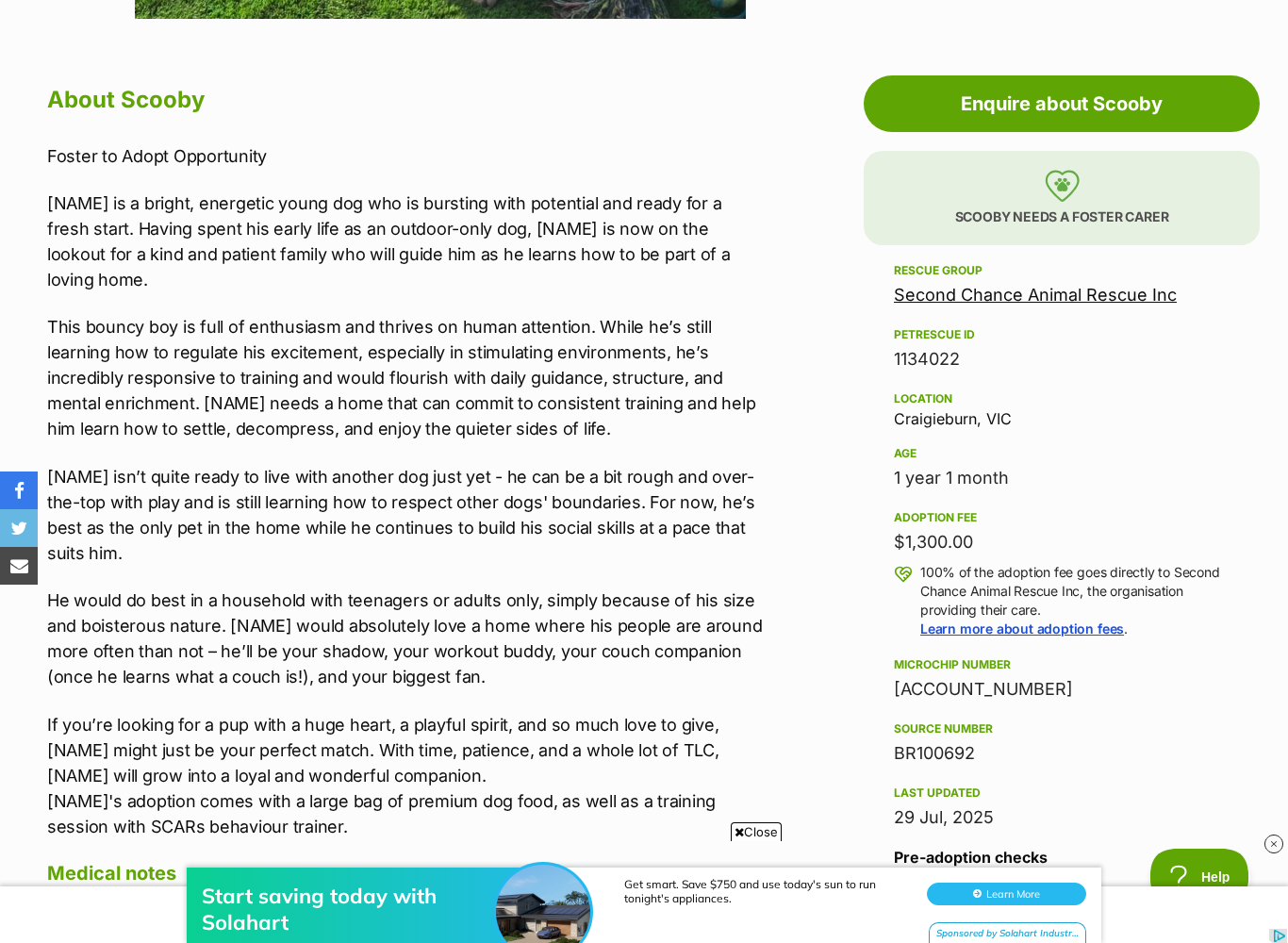 click on "Second Chance Animal Rescue Inc" at bounding box center (1035, 294) 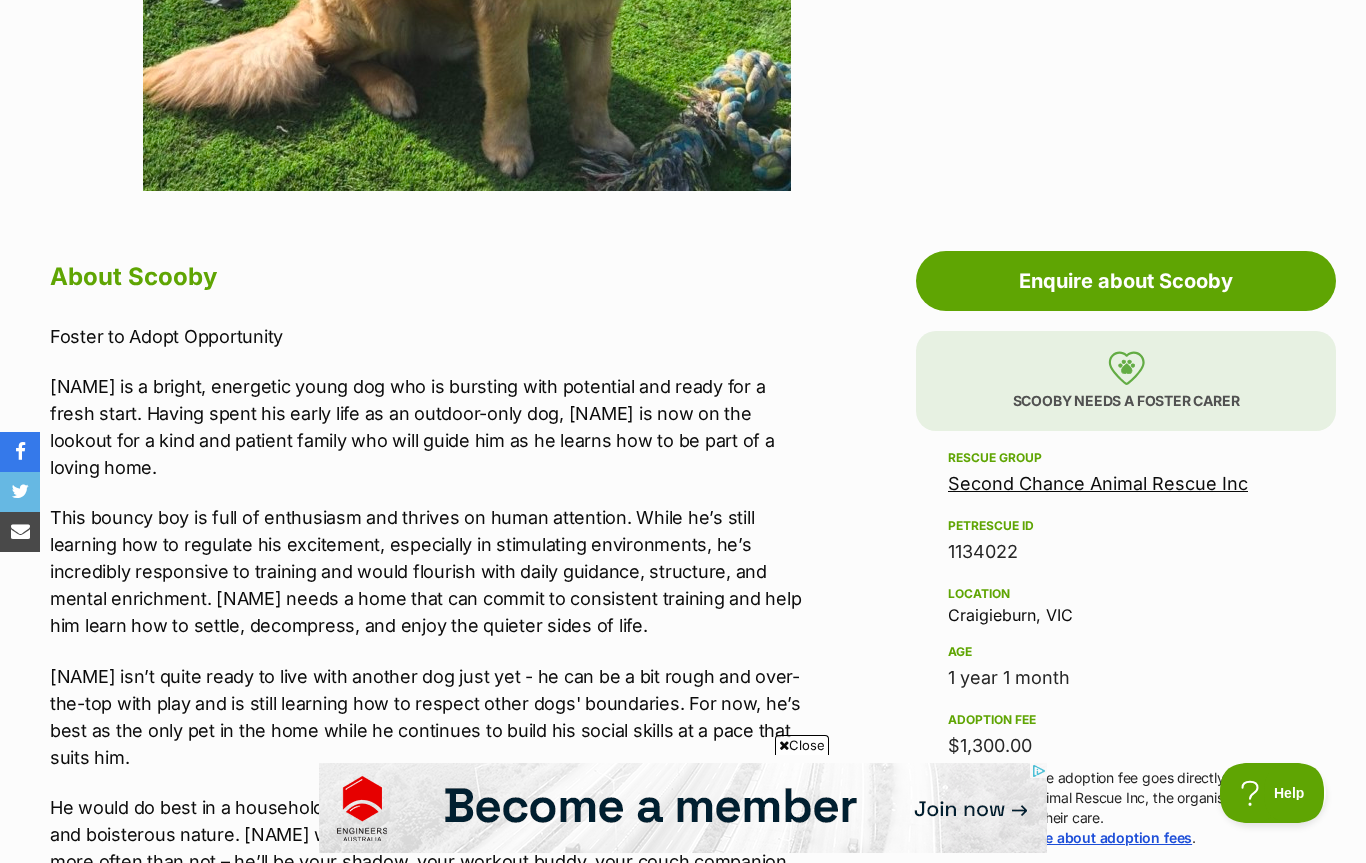 scroll, scrollTop: 872, scrollLeft: 0, axis: vertical 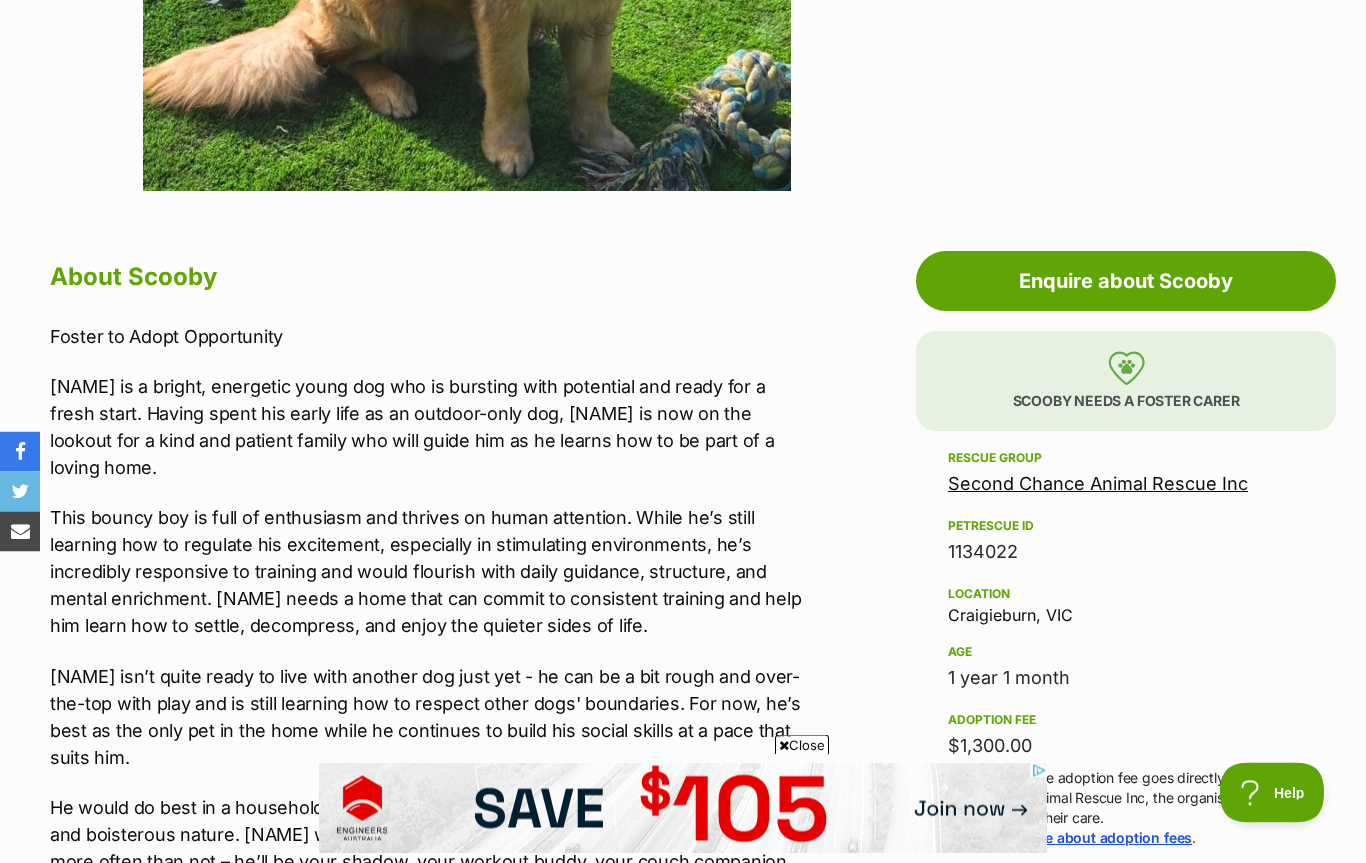 click on "Enquire about Scooby" at bounding box center (1126, 282) 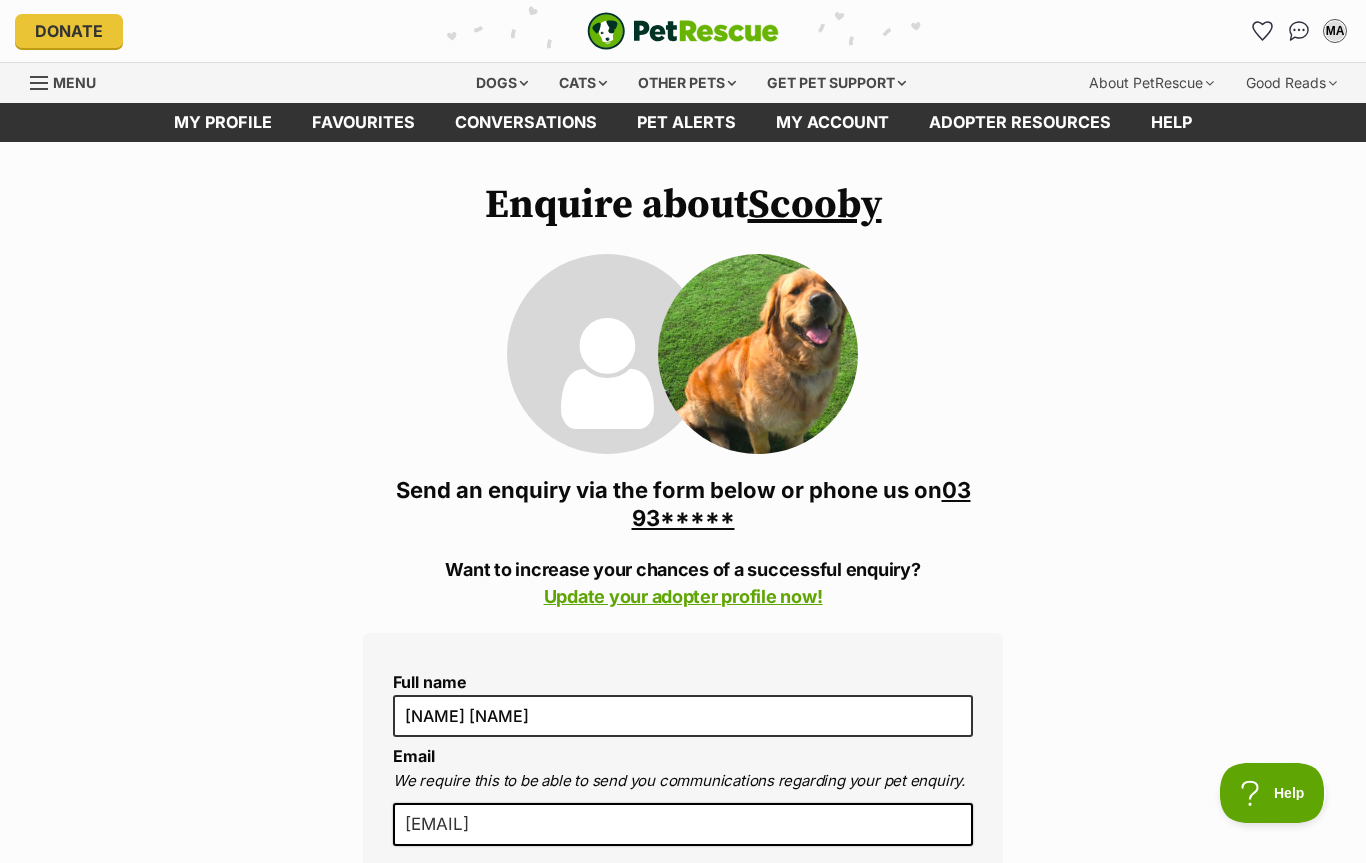 scroll, scrollTop: 0, scrollLeft: 0, axis: both 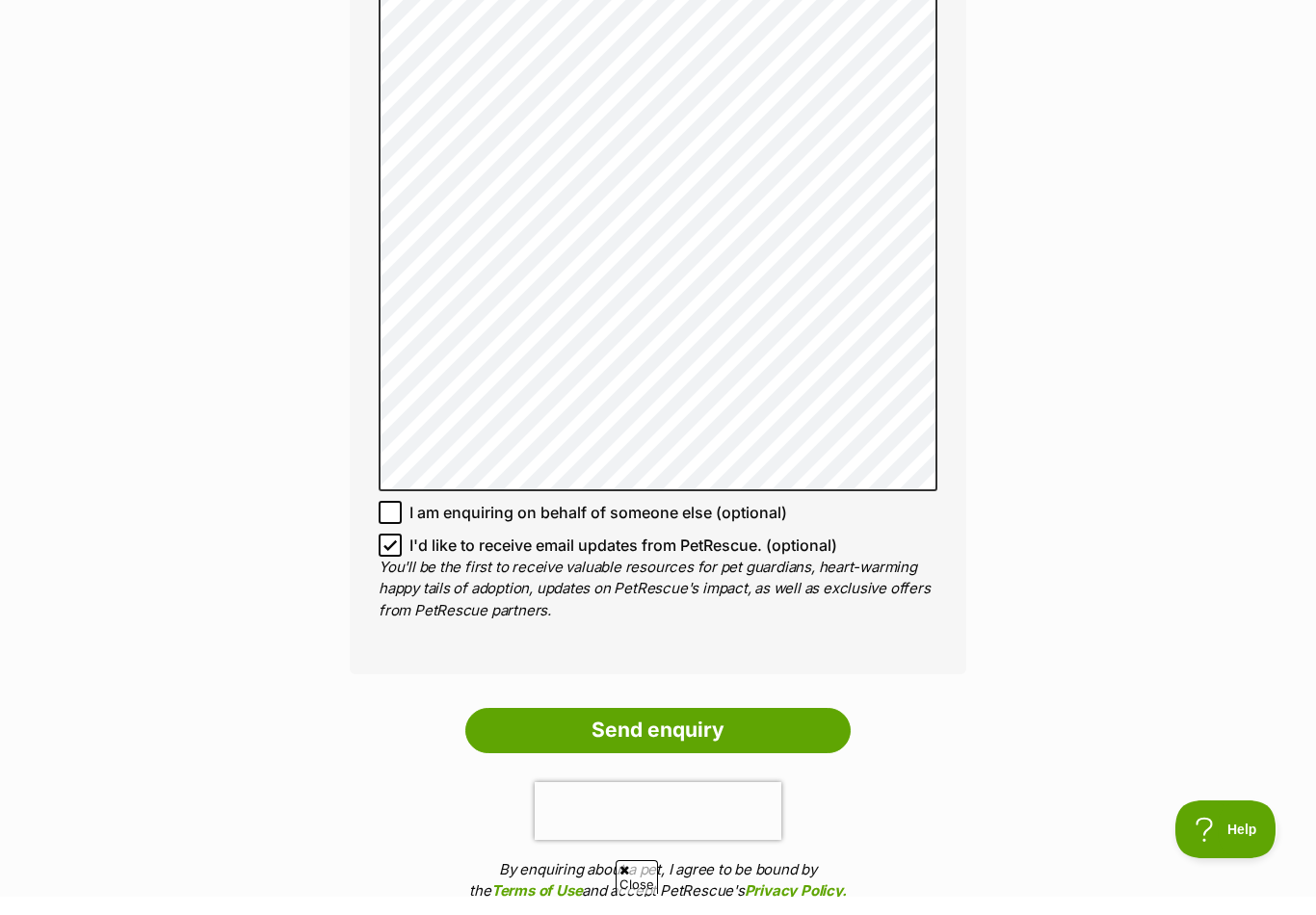click on "Send enquiry" at bounding box center (658, 748) 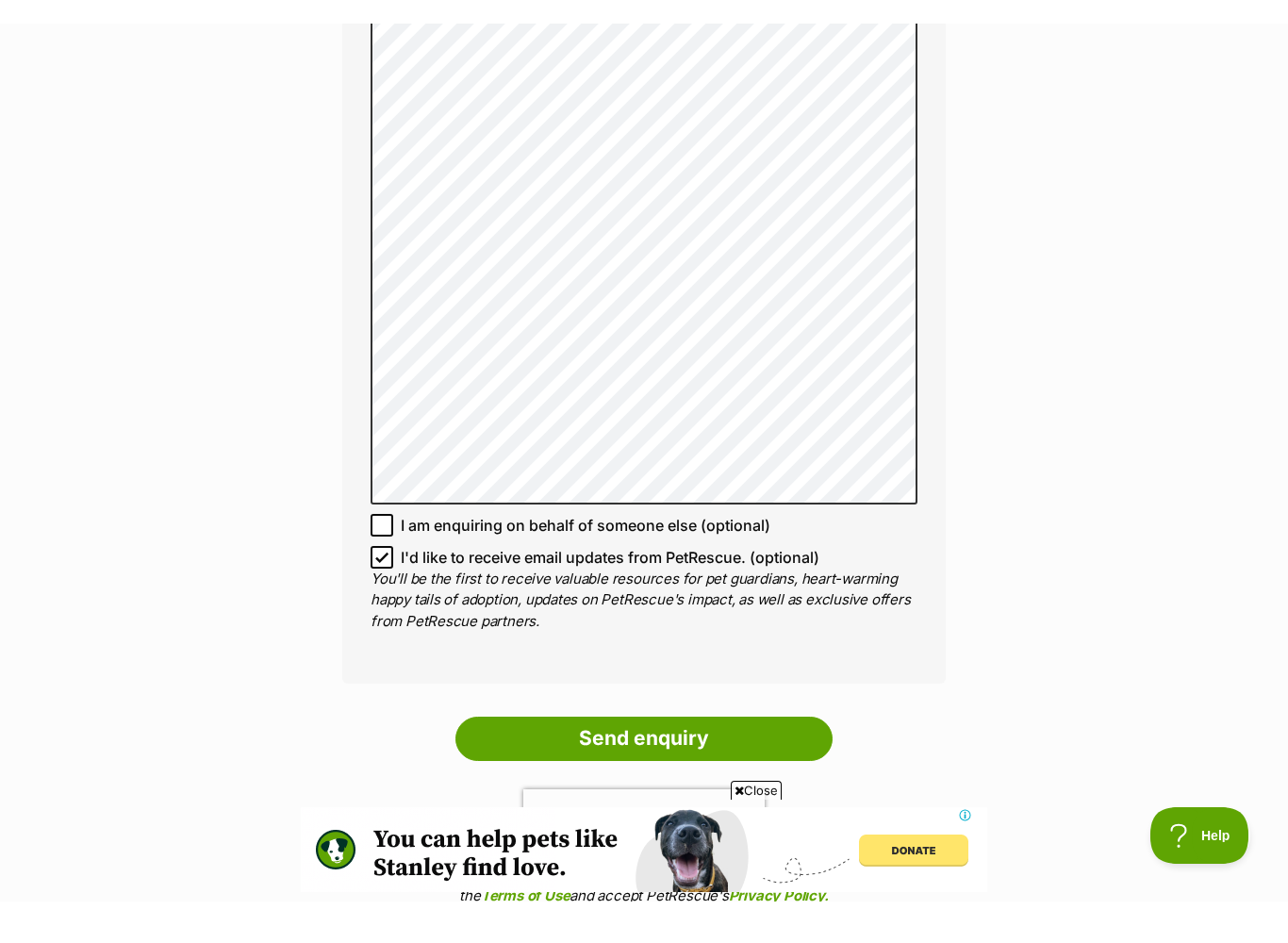 scroll, scrollTop: 1593, scrollLeft: 0, axis: vertical 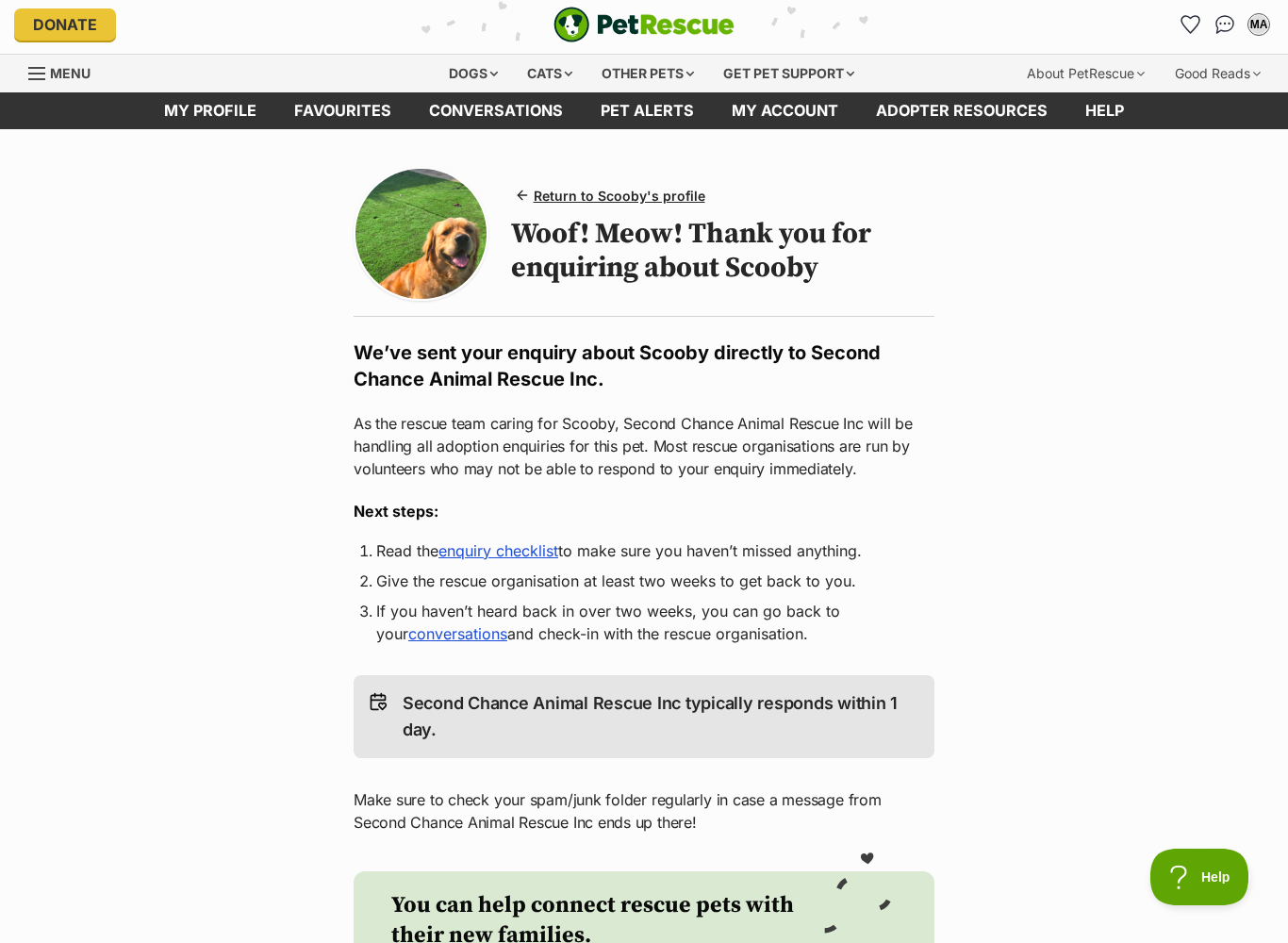 click on "enquiry checklist" at bounding box center (498, 551) 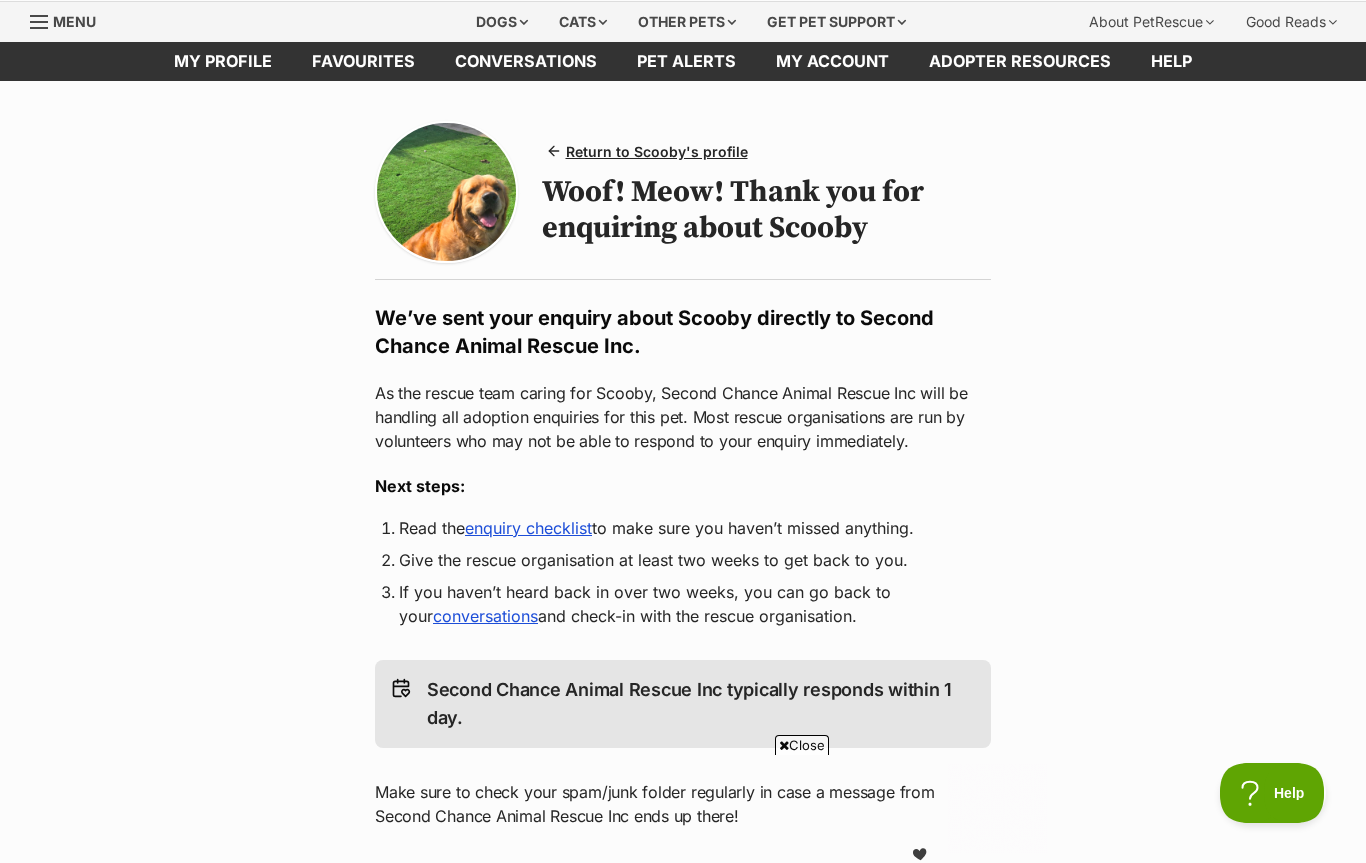 scroll, scrollTop: 0, scrollLeft: 0, axis: both 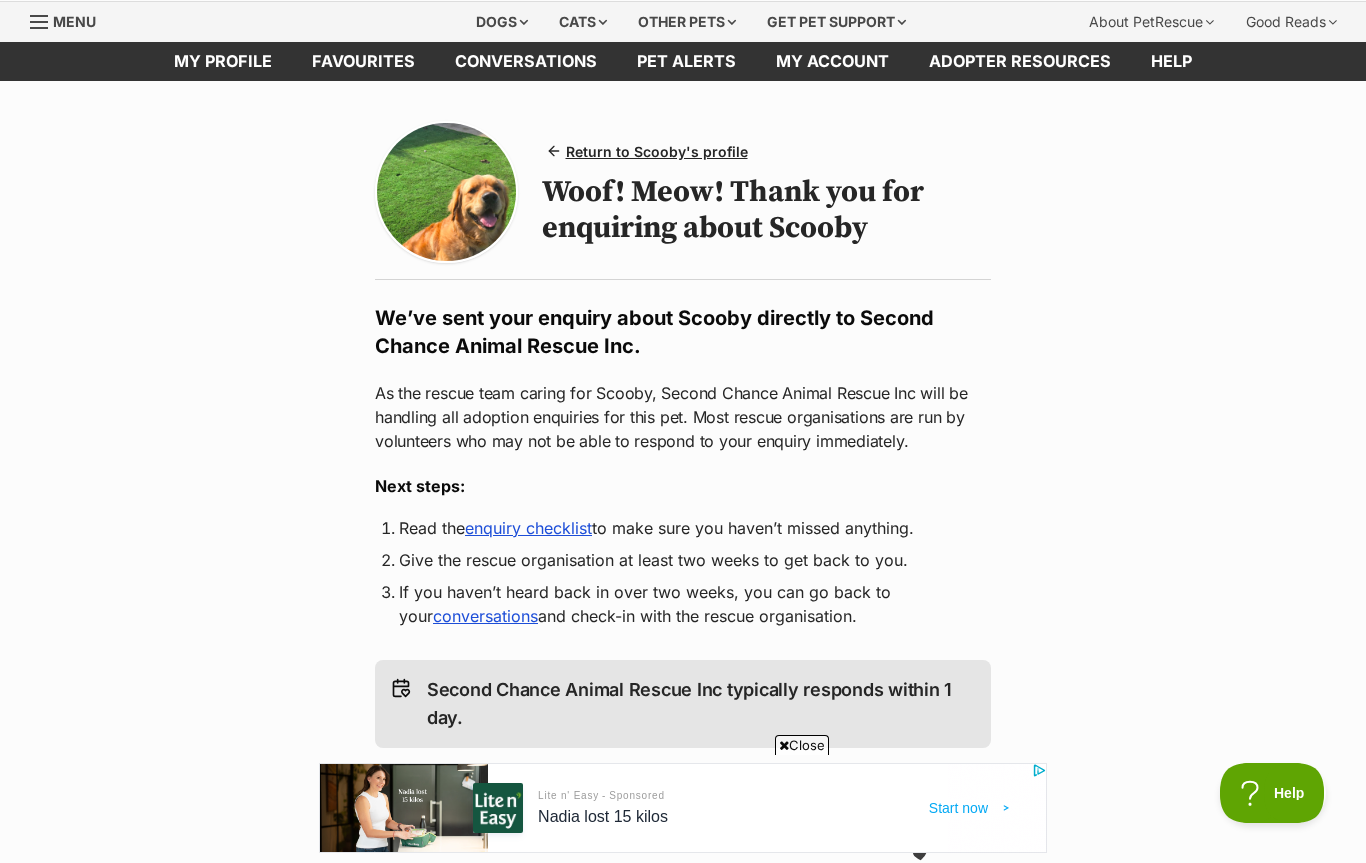 click on "Favourites" at bounding box center [363, 61] 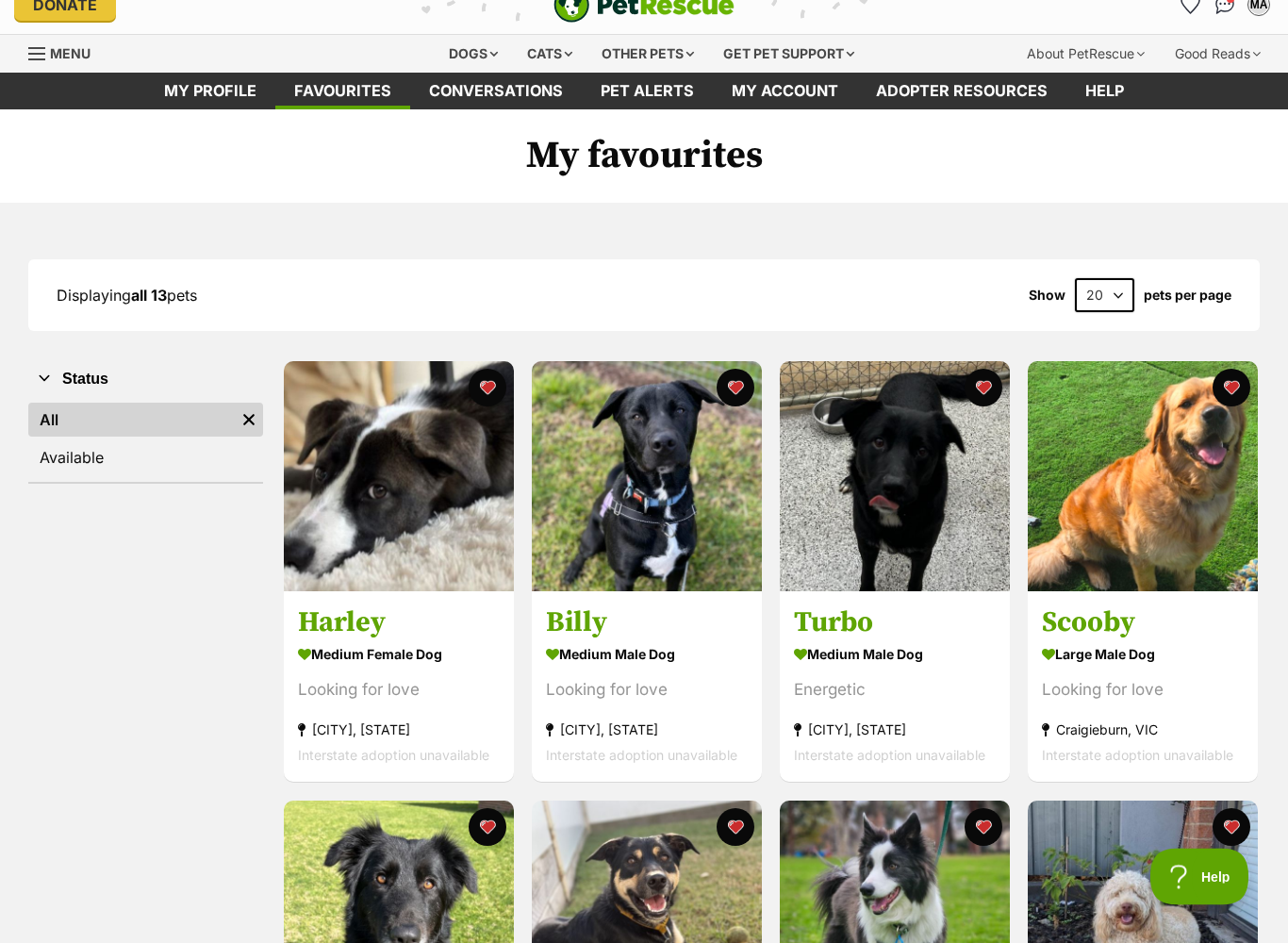 scroll, scrollTop: 25, scrollLeft: 0, axis: vertical 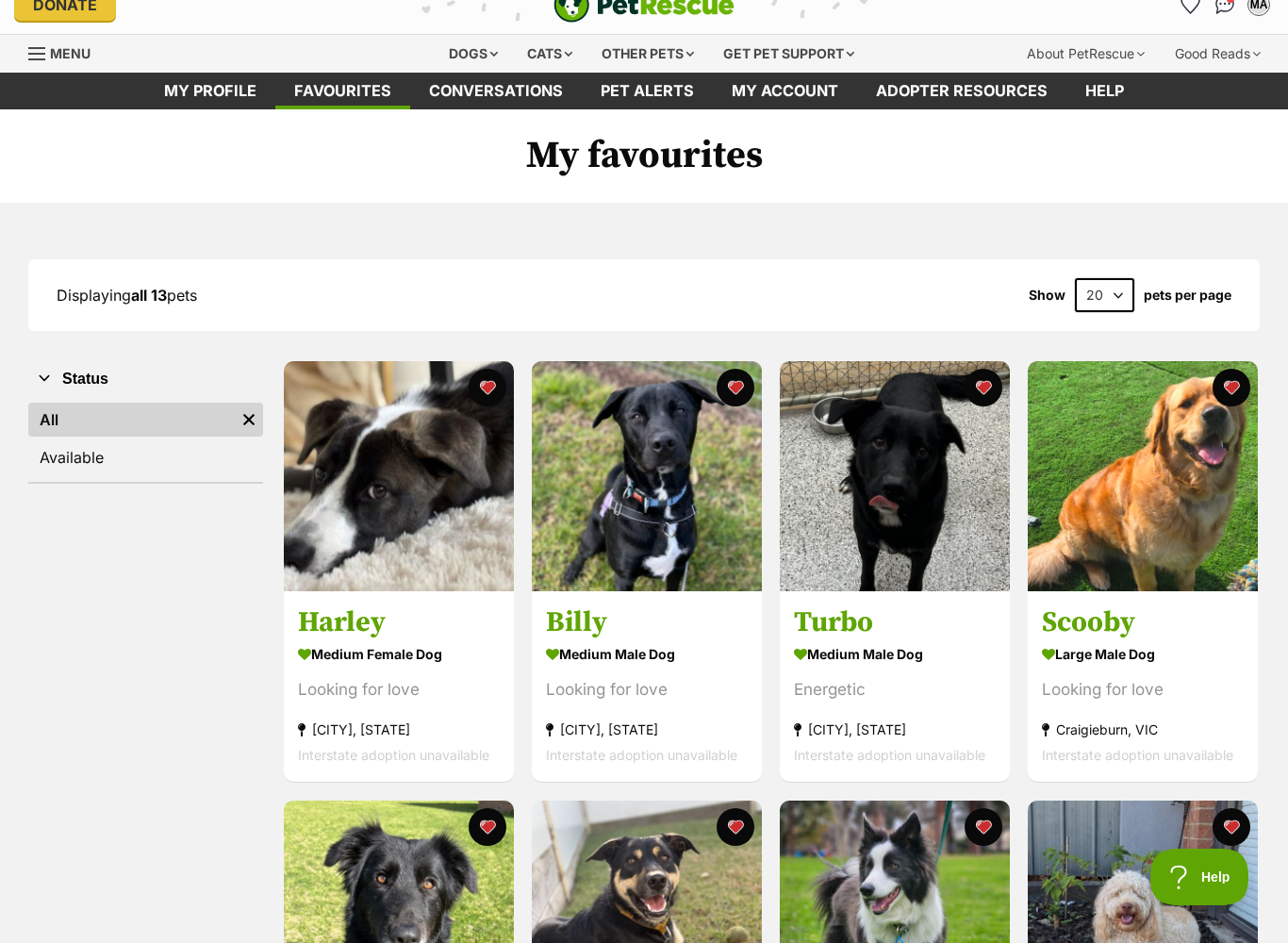 click on "large male Dog" at bounding box center (1143, 654) 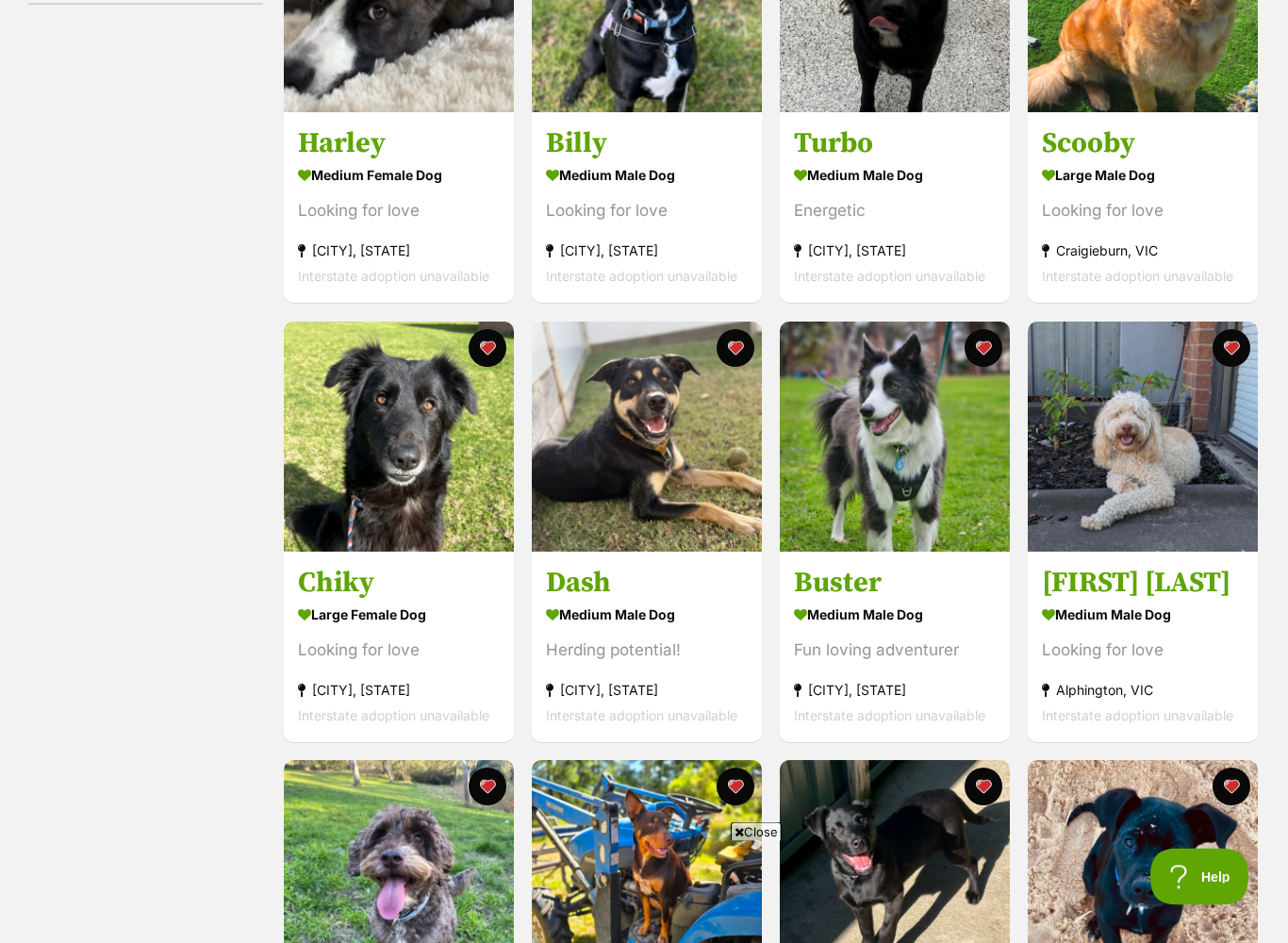 scroll, scrollTop: 505, scrollLeft: 0, axis: vertical 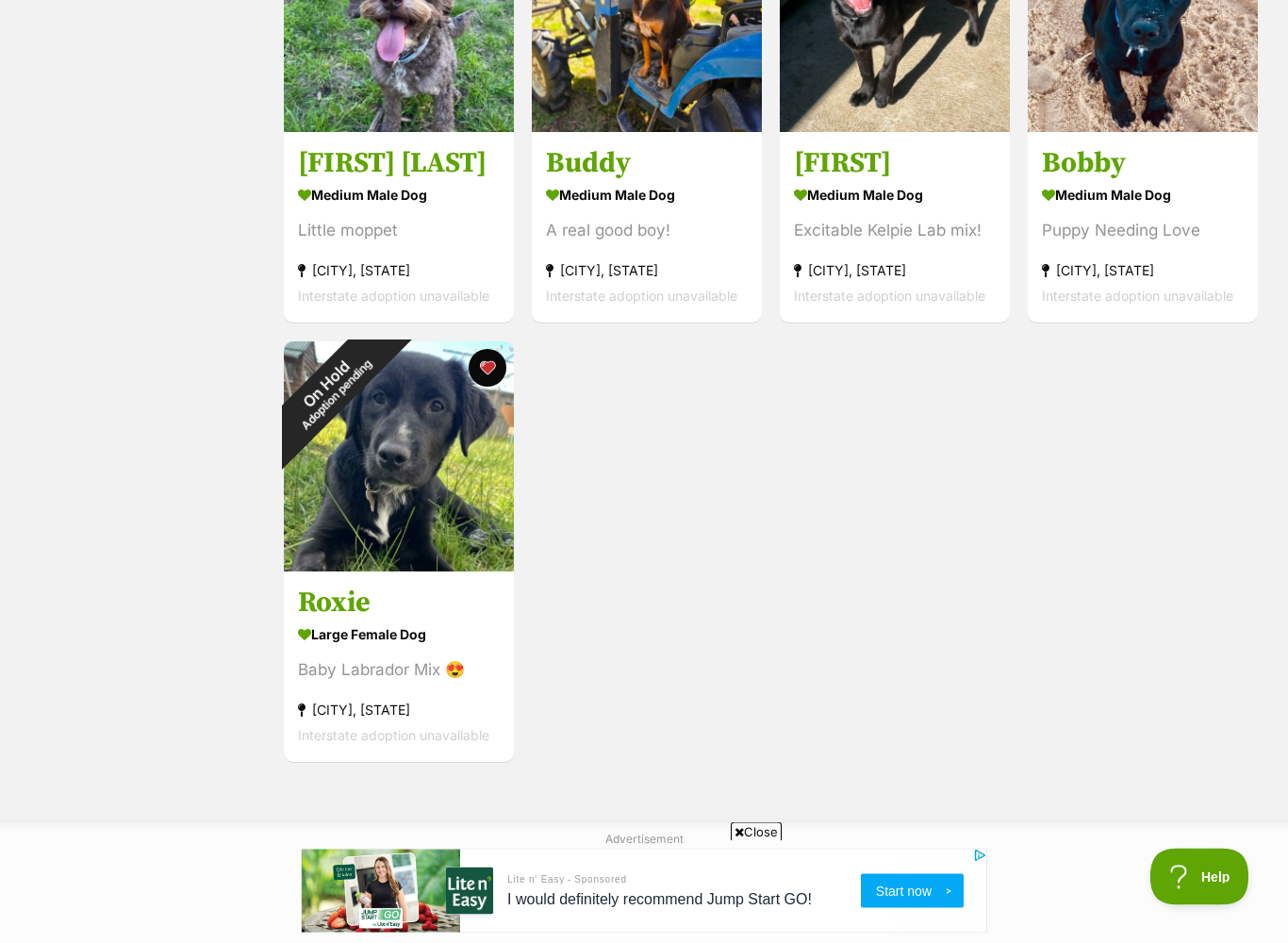 click on "Status
All
Remove filter
Available" at bounding box center (145, -107) 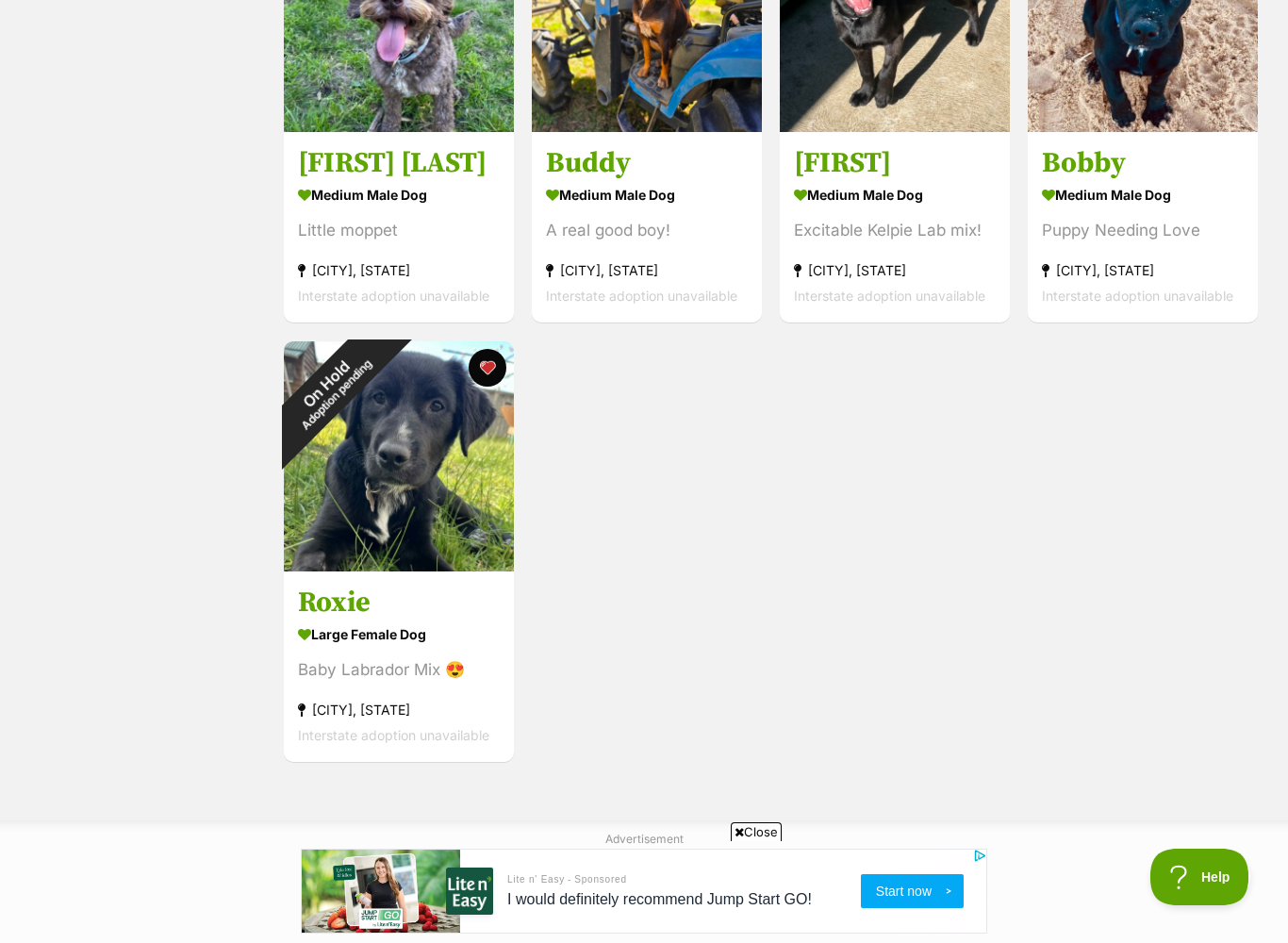 click on "On Hold Adoption pending" at bounding box center [331, 389] 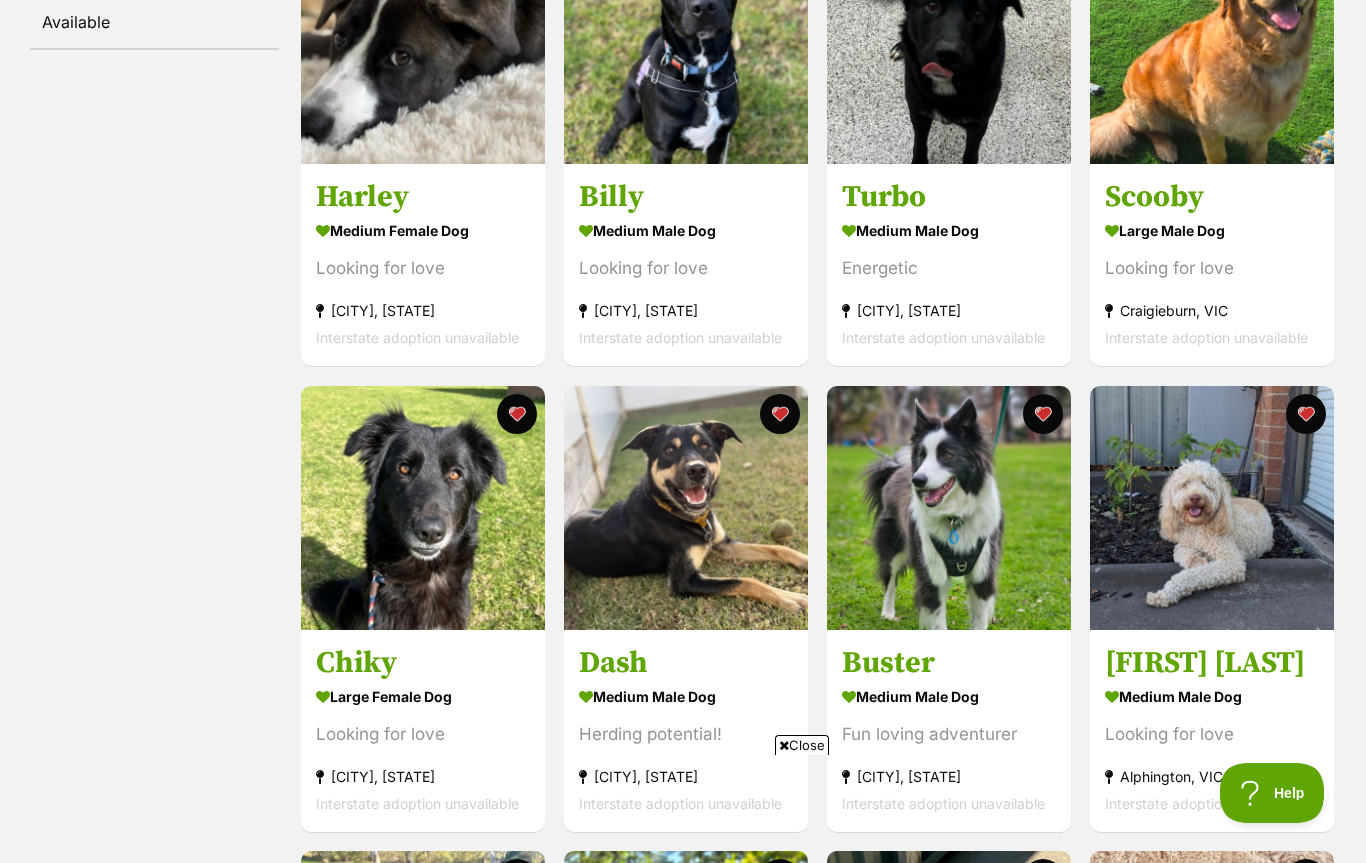 scroll, scrollTop: 0, scrollLeft: 0, axis: both 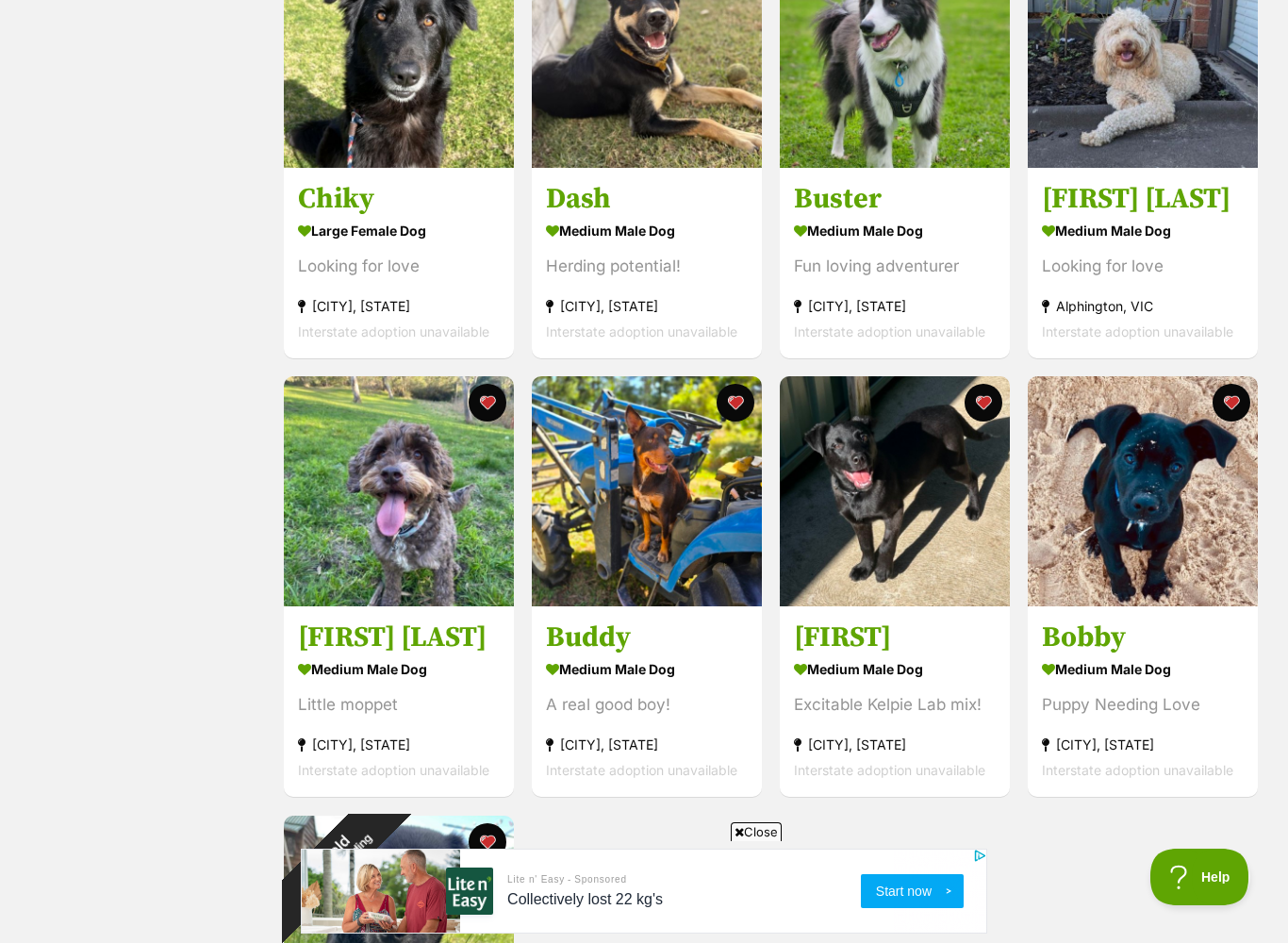 click at bounding box center [895, 491] 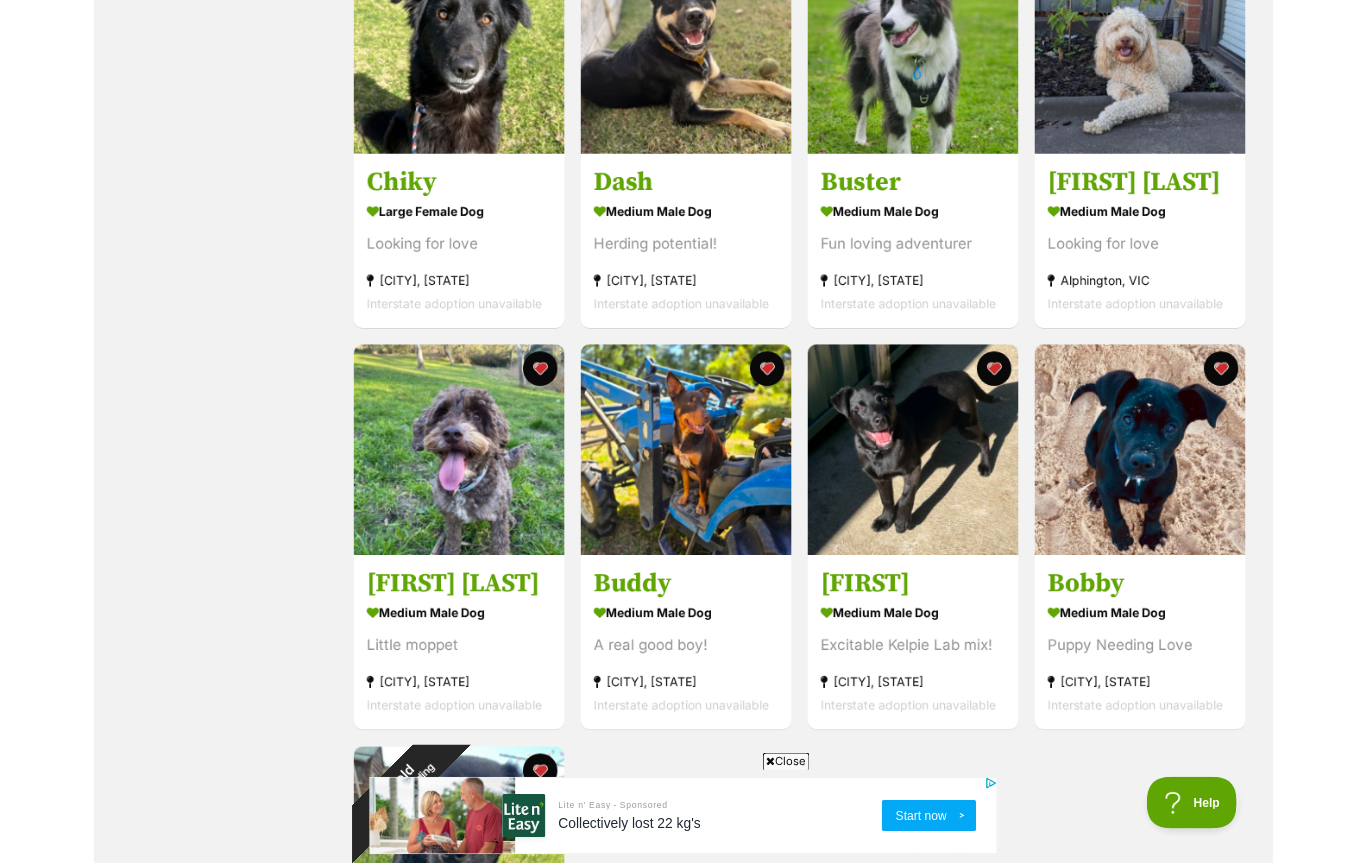 scroll, scrollTop: 997, scrollLeft: 0, axis: vertical 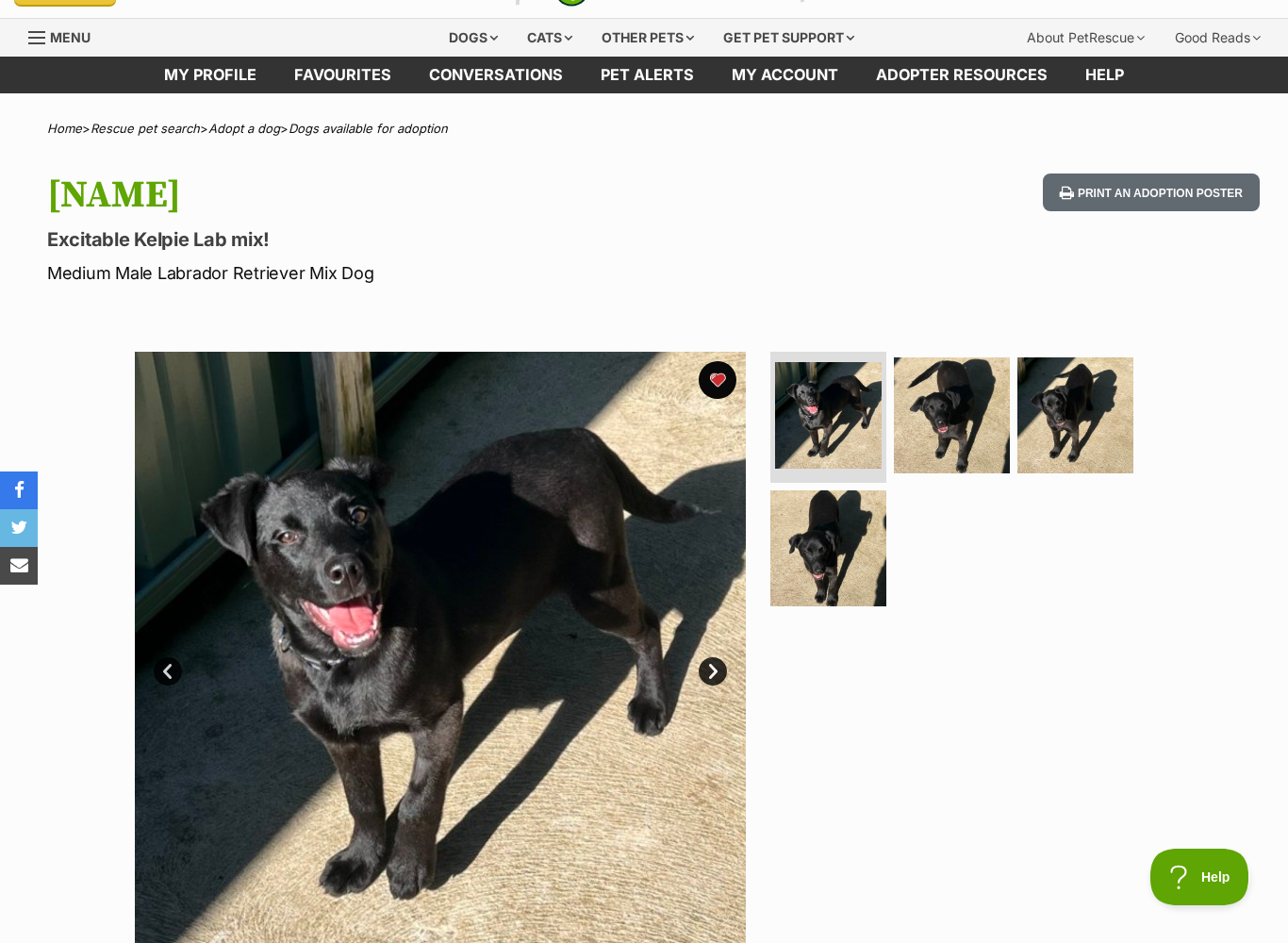 click on "Prev" at bounding box center (168, 671) 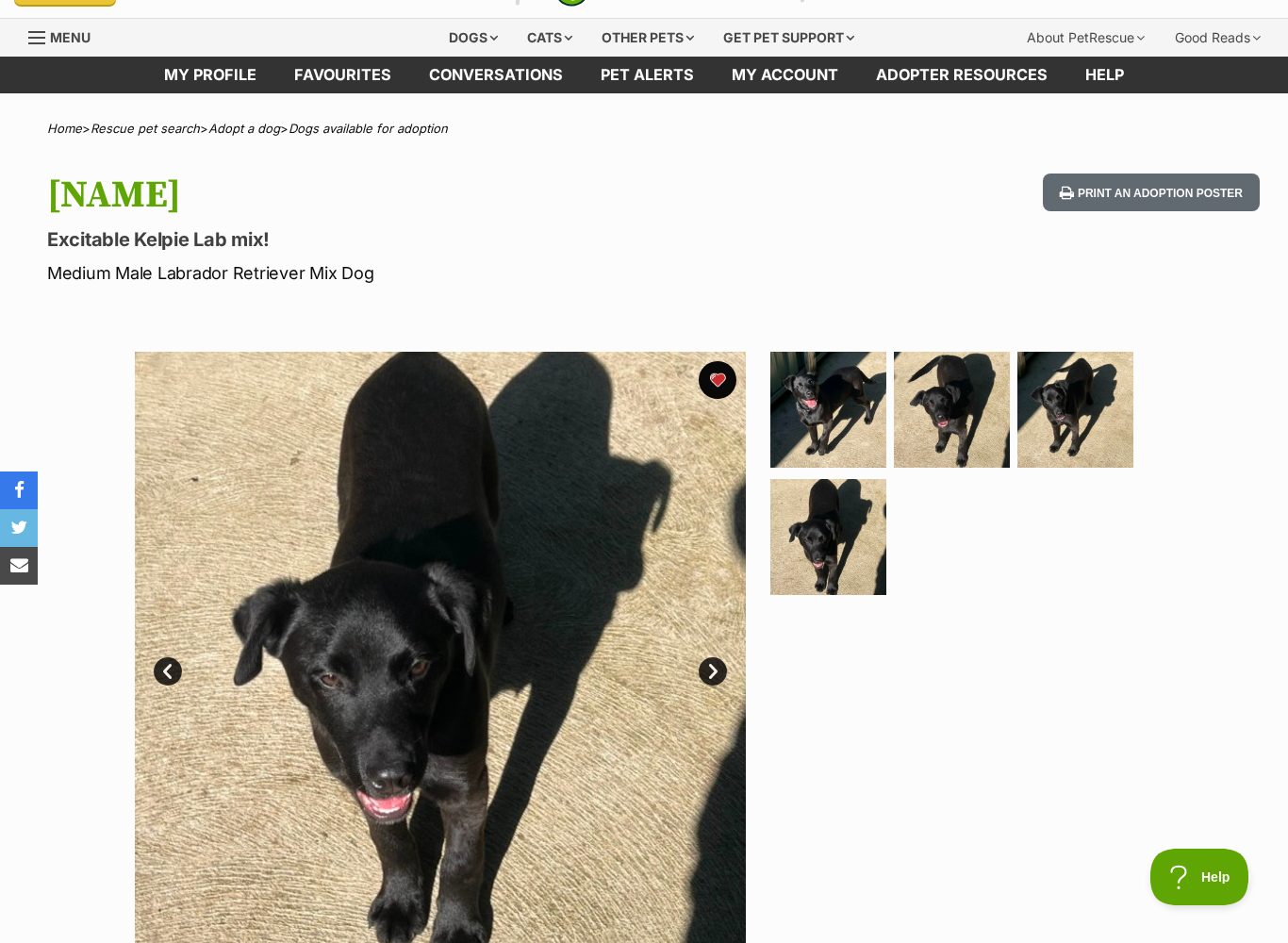 scroll, scrollTop: 0, scrollLeft: 0, axis: both 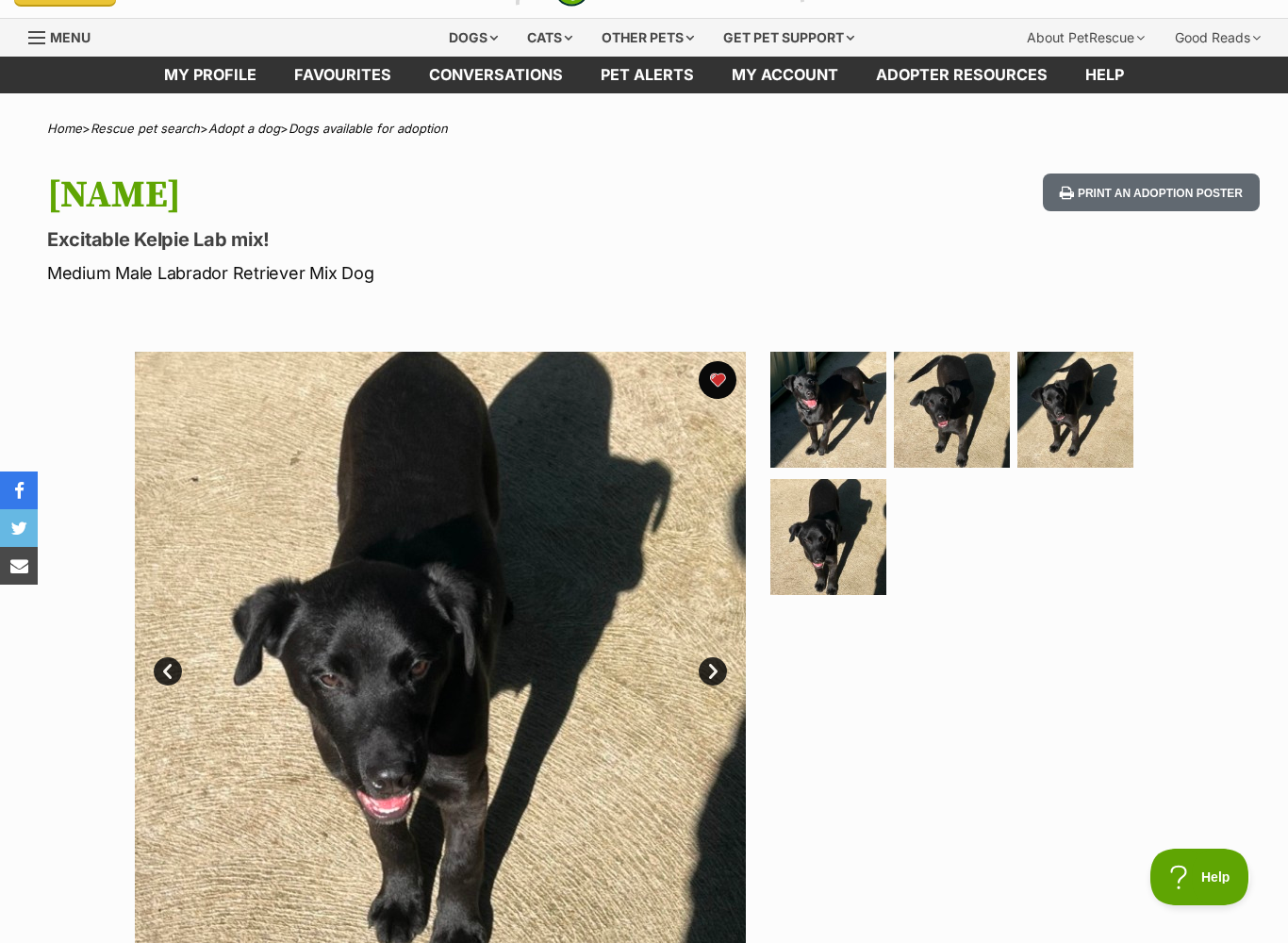click on "Prev" at bounding box center [168, 671] 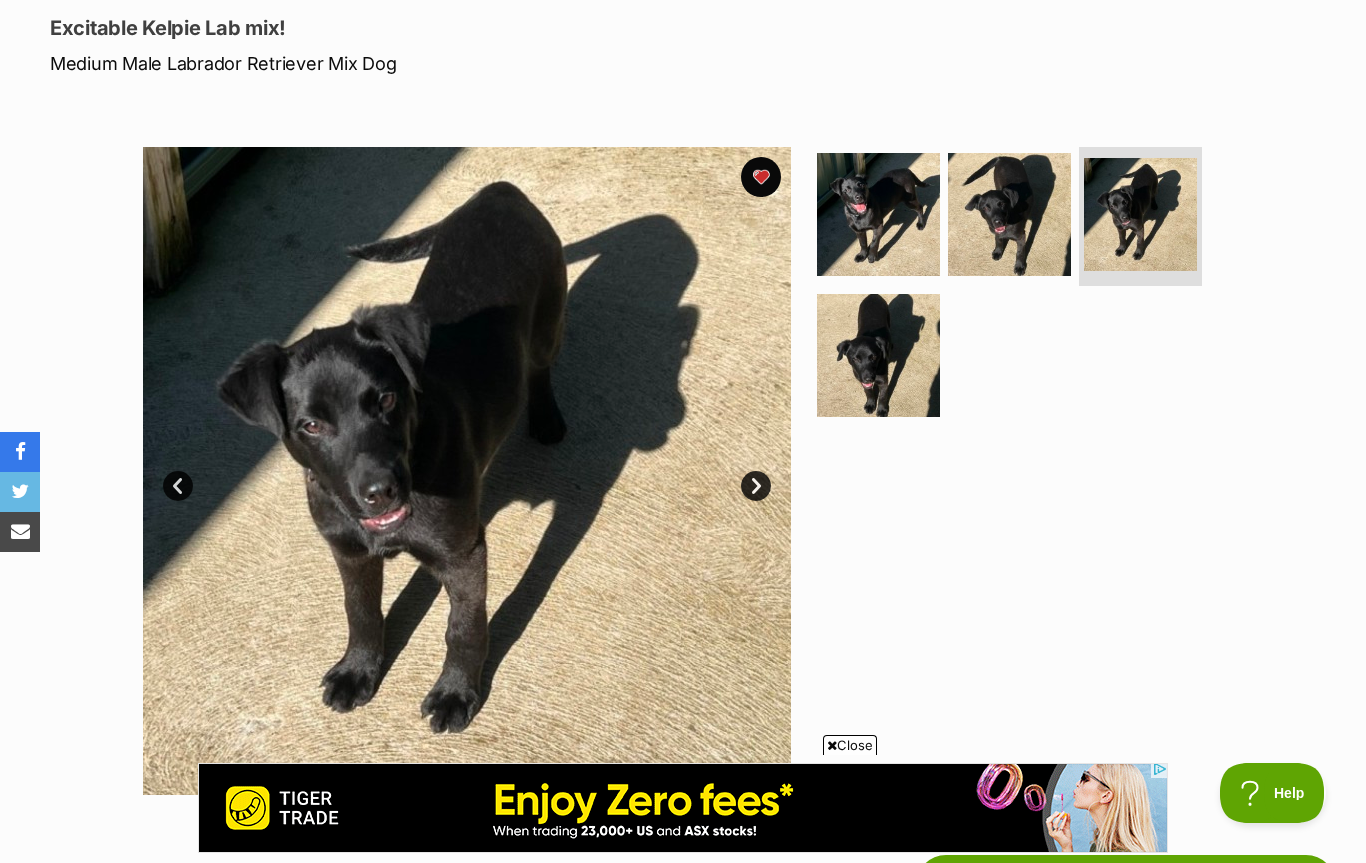 scroll, scrollTop: 0, scrollLeft: 0, axis: both 